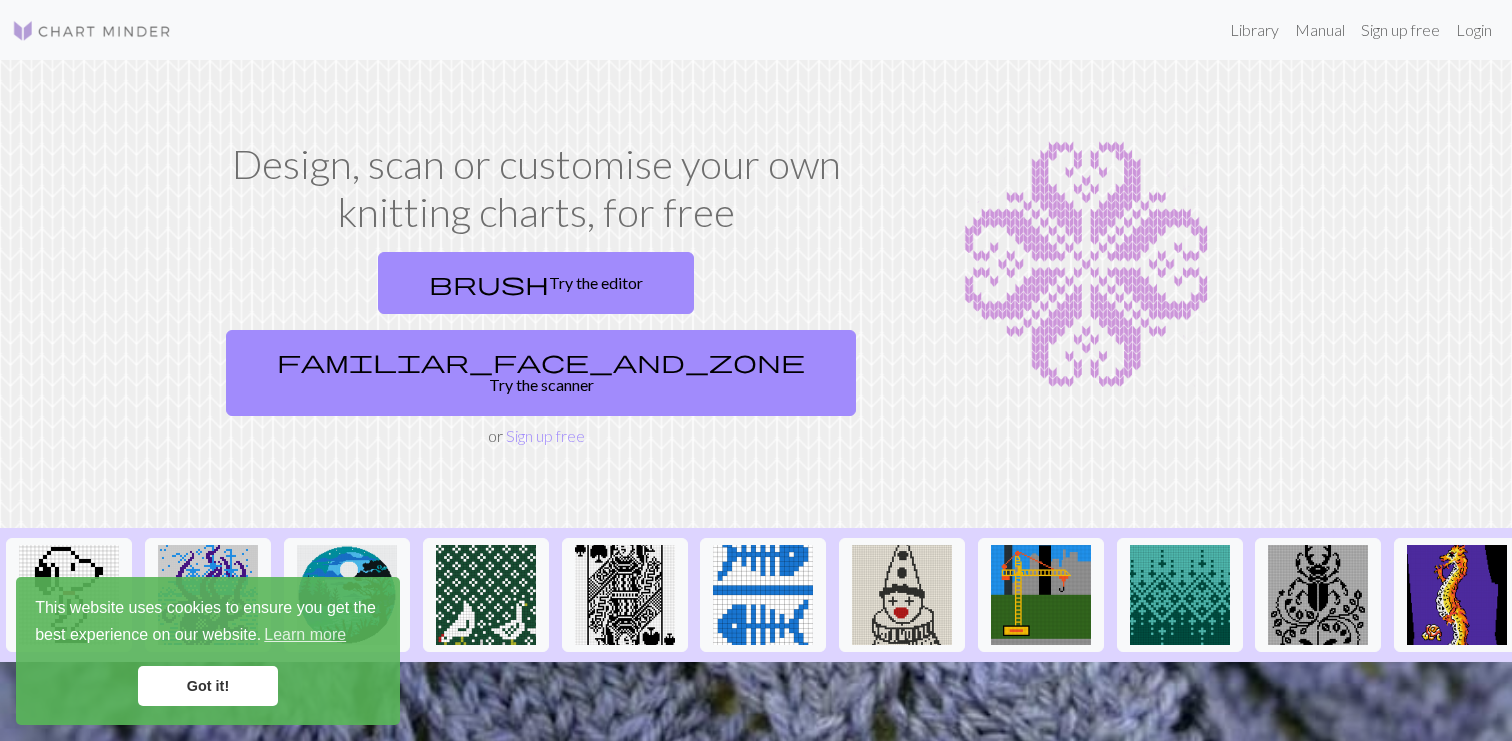 scroll, scrollTop: 0, scrollLeft: 0, axis: both 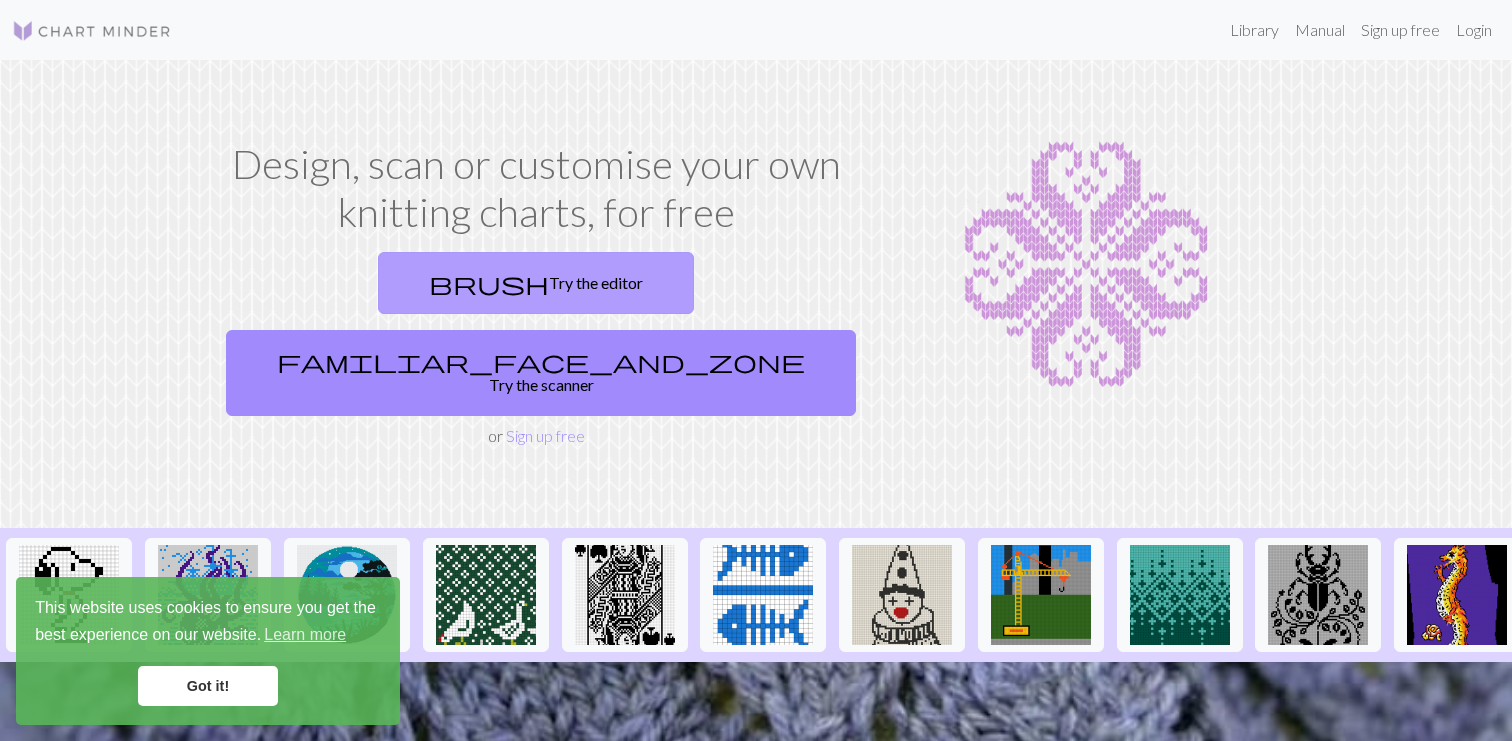 click on "brush  Try the editor" at bounding box center [536, 283] 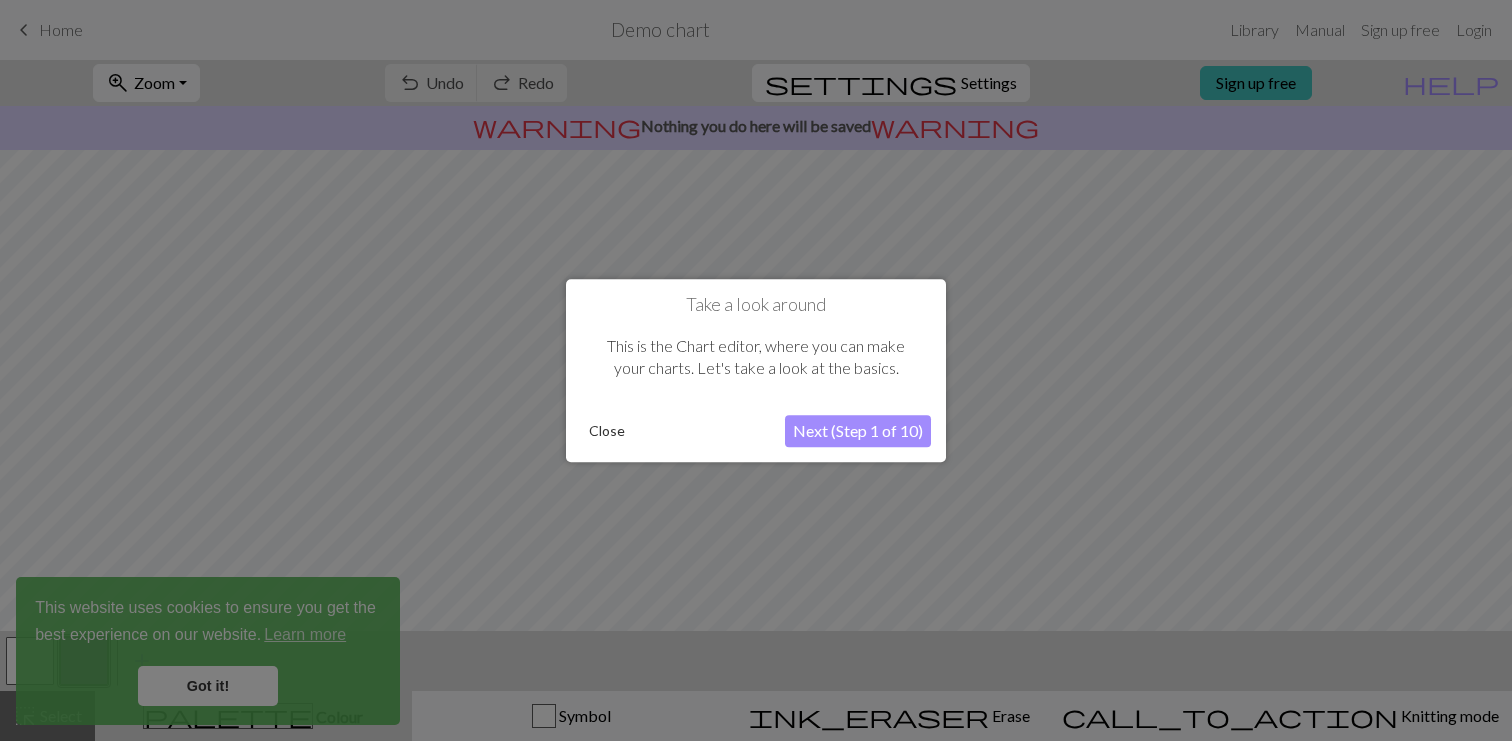 click on "Next (Step 1 of 10)" at bounding box center (858, 431) 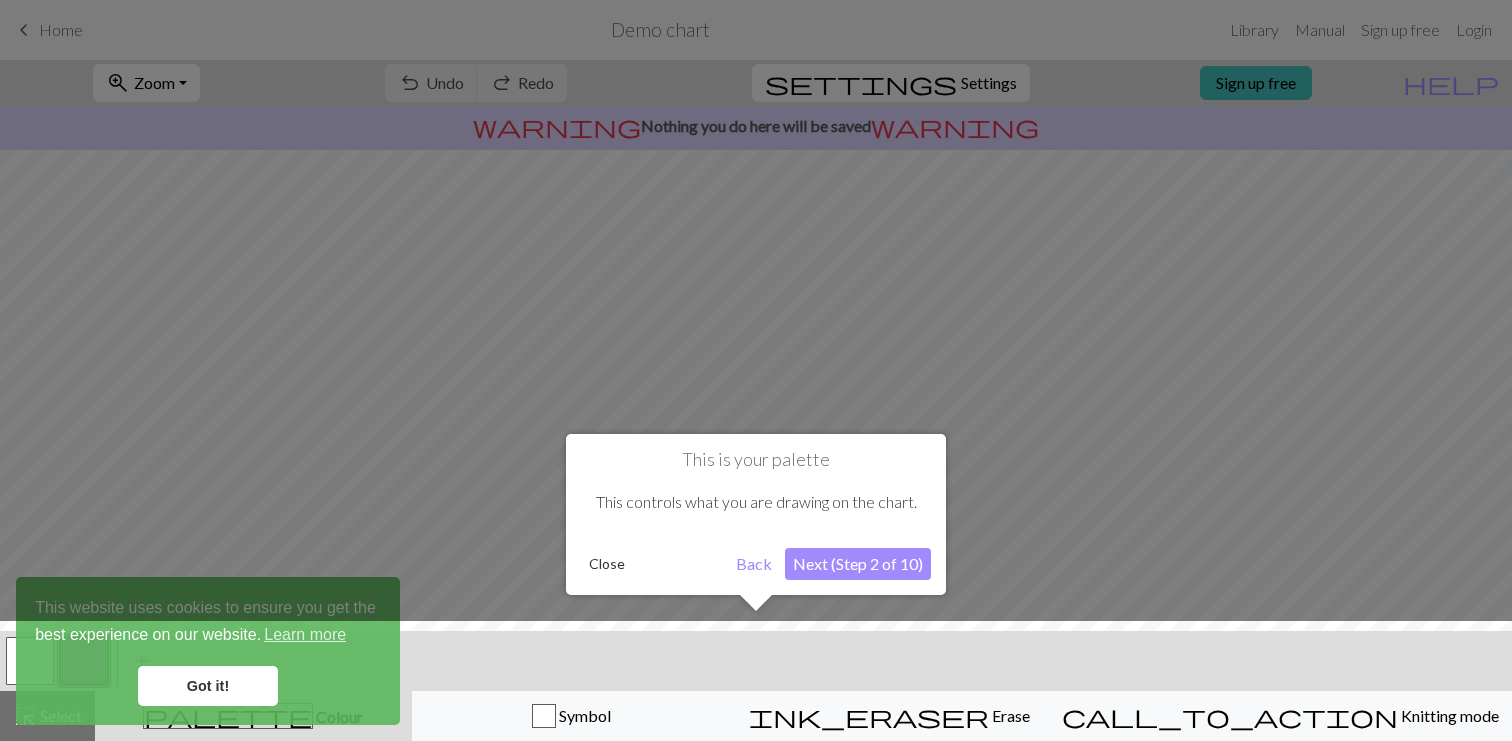click on "Next (Step 2 of 10)" at bounding box center [858, 564] 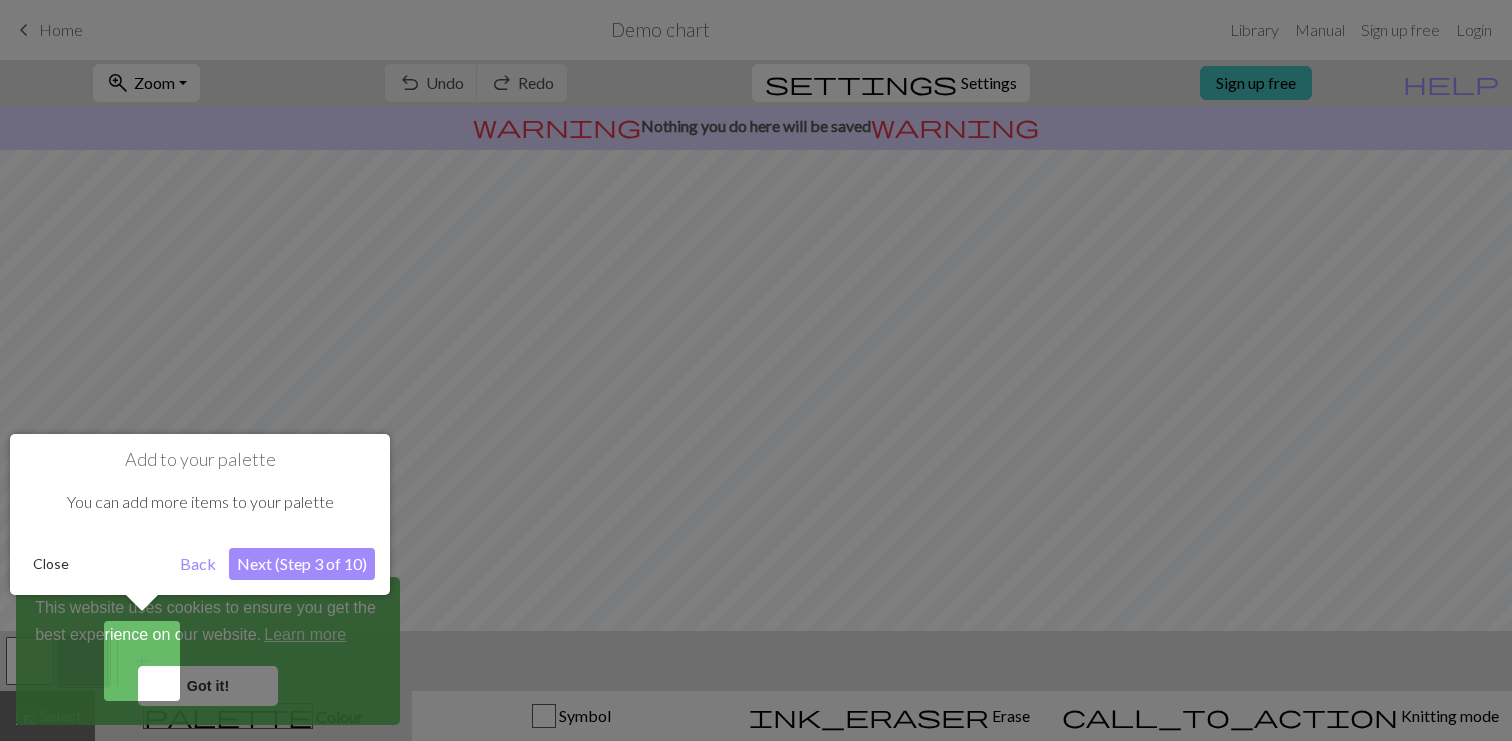click on "Next (Step 3 of 10)" at bounding box center (302, 564) 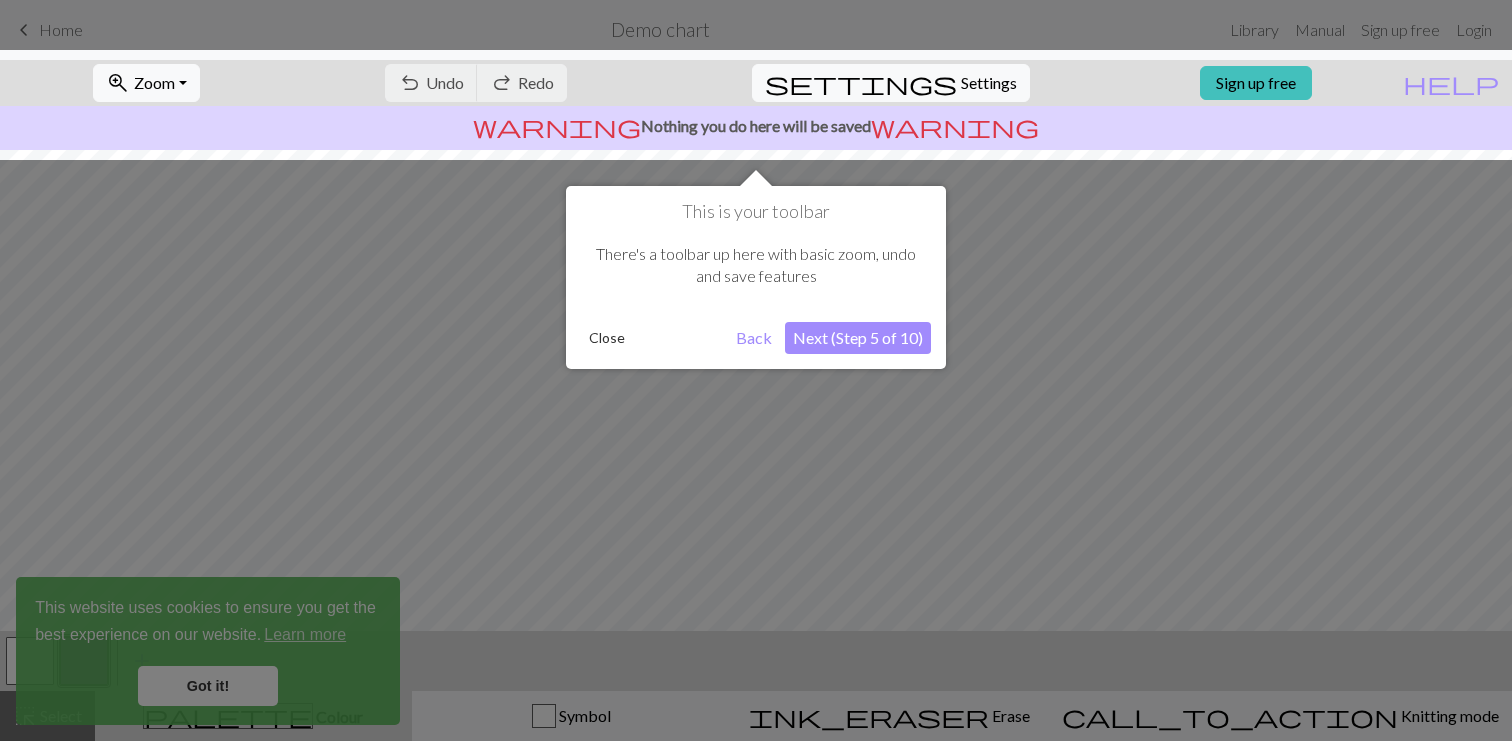click on "Next (Step 5 of 10)" at bounding box center (858, 338) 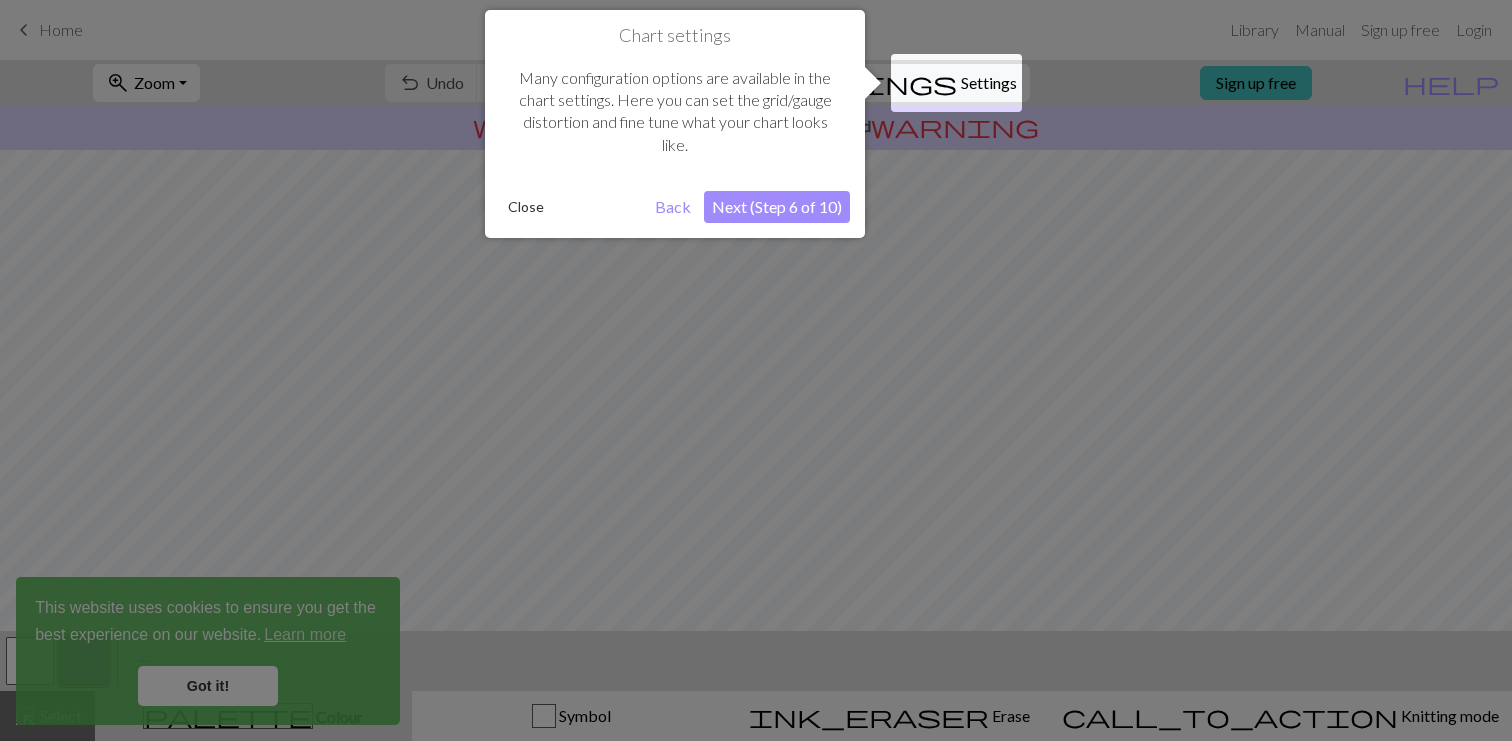 click on "Next (Step 6 of 10)" at bounding box center [777, 207] 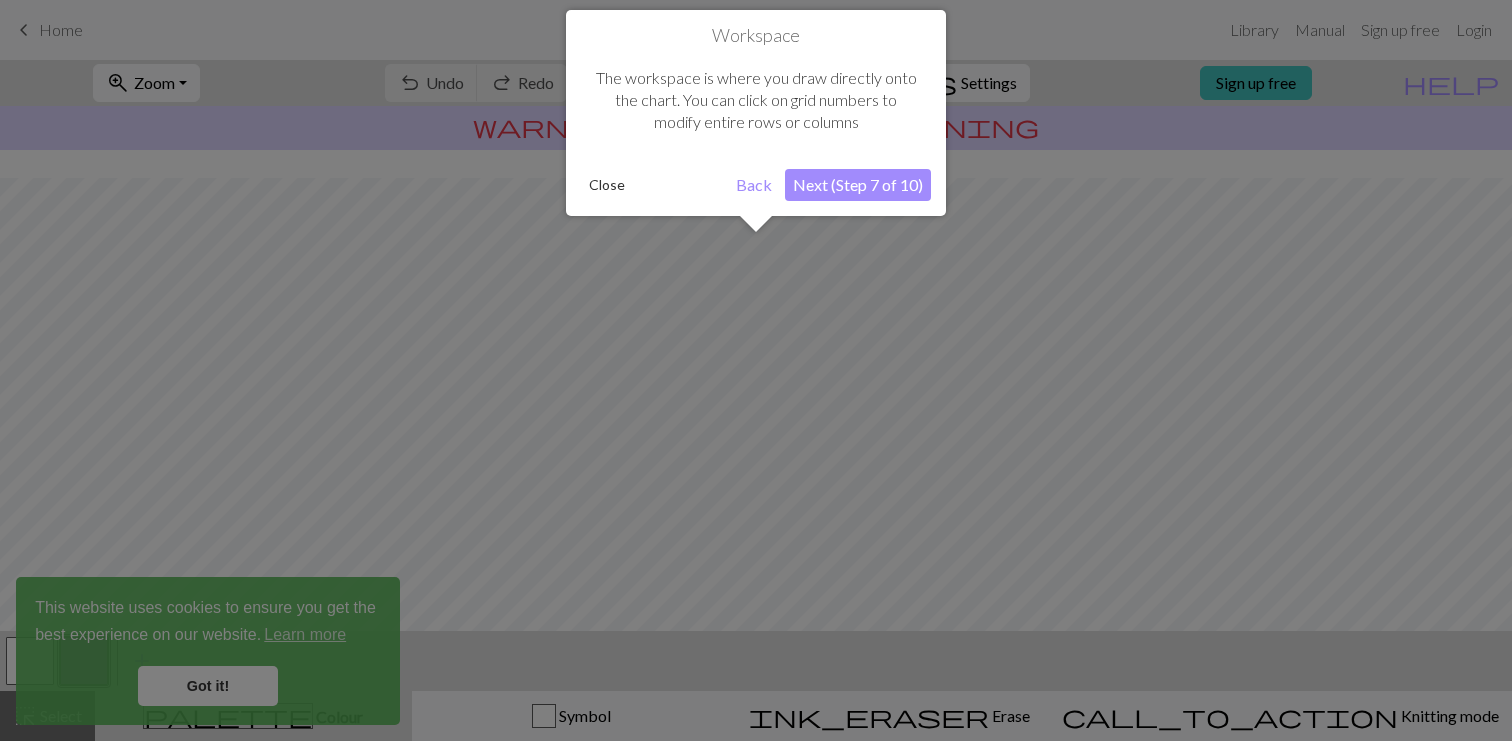 scroll, scrollTop: 120, scrollLeft: 0, axis: vertical 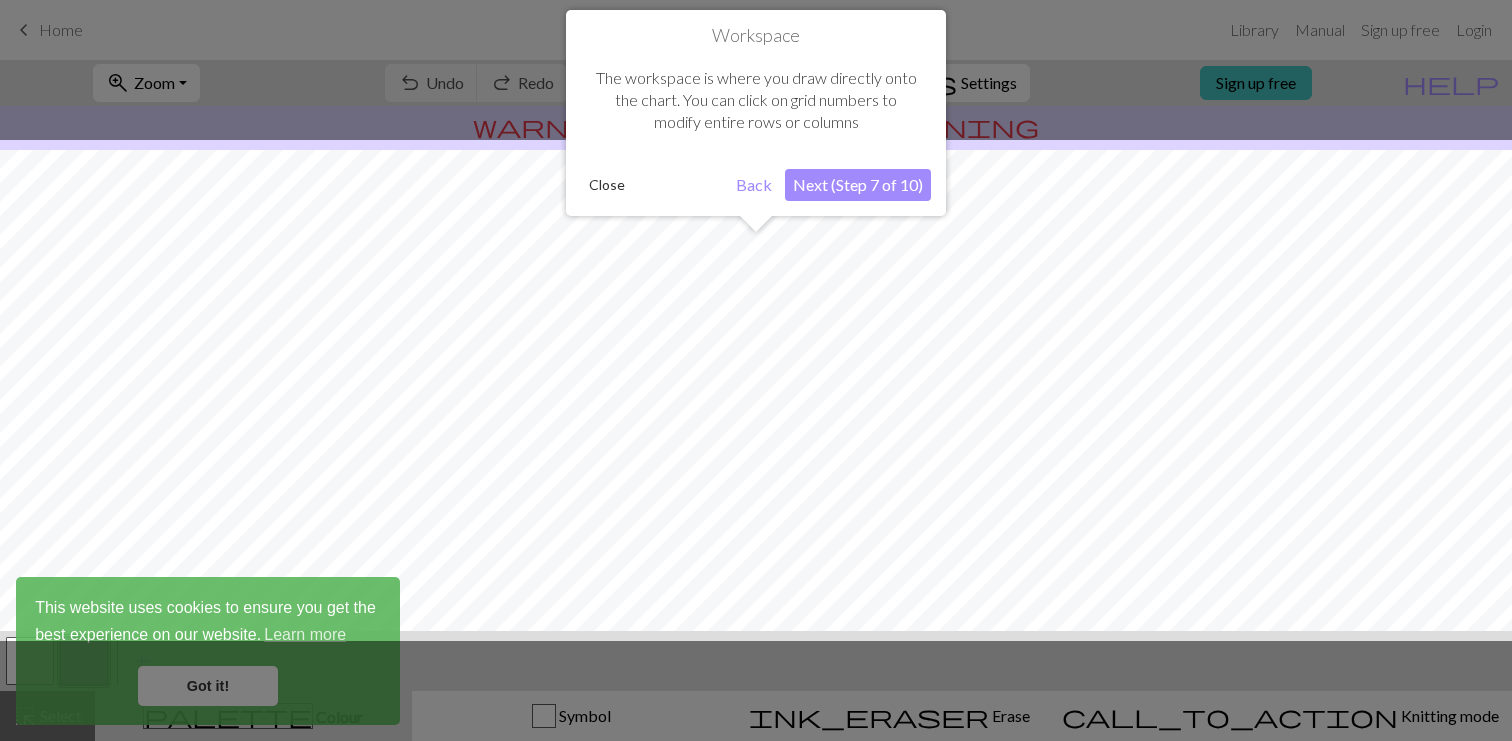 click on "Next (Step 7 of 10)" at bounding box center (858, 185) 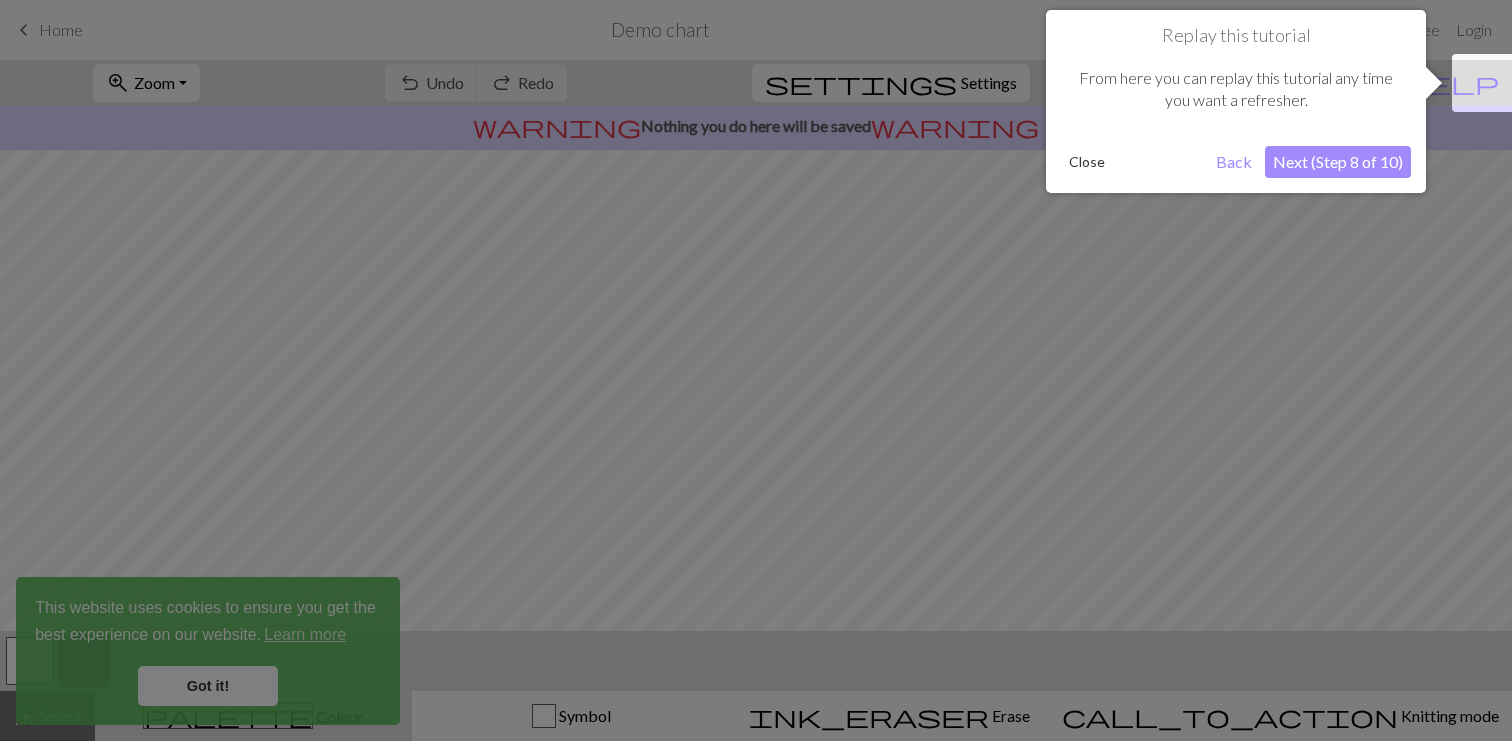 click on "Replay this tutorial From here you can replay this tutorial any time you want a refresher. Close Back Next (Step 8 of 10)" at bounding box center (1236, 101) 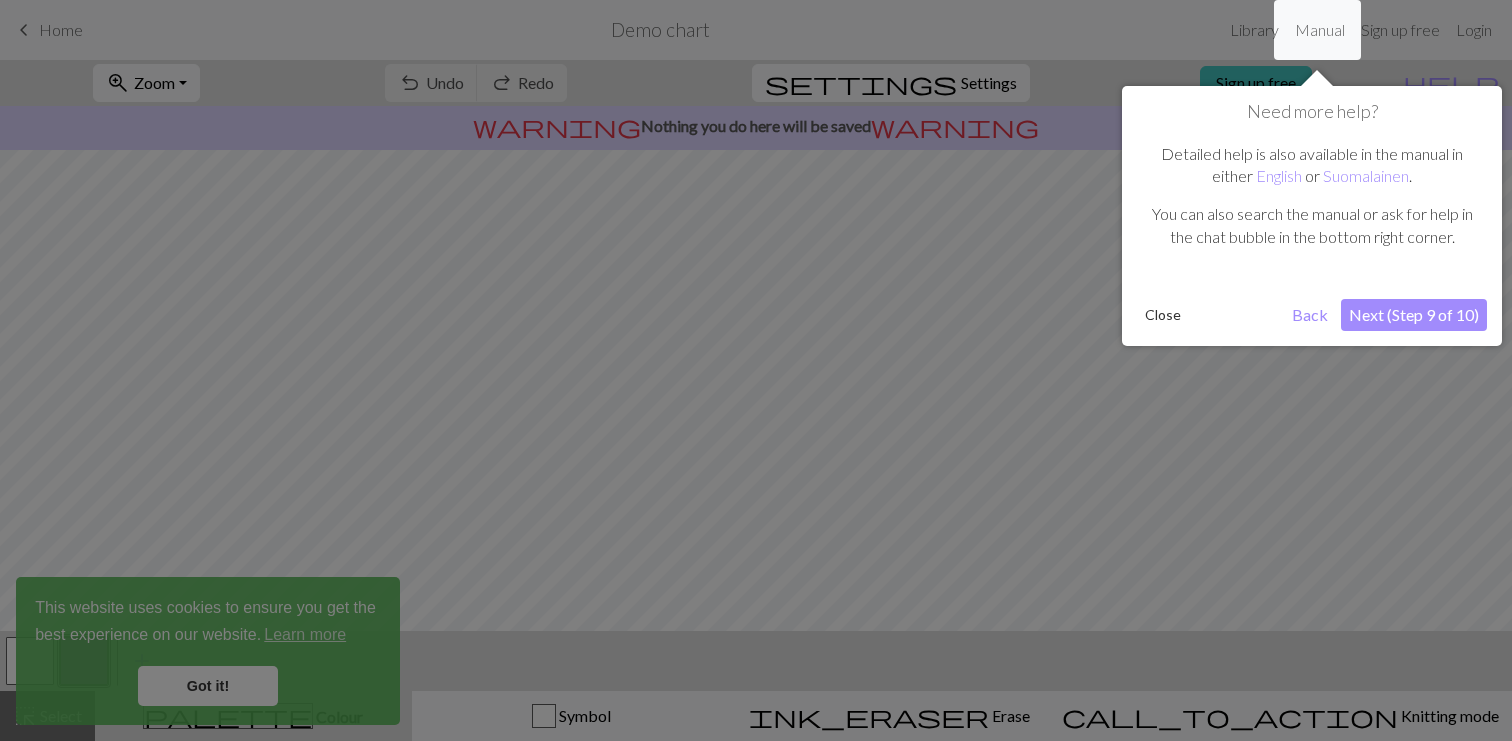 click on "Next (Step 9 of 10)" at bounding box center [1414, 315] 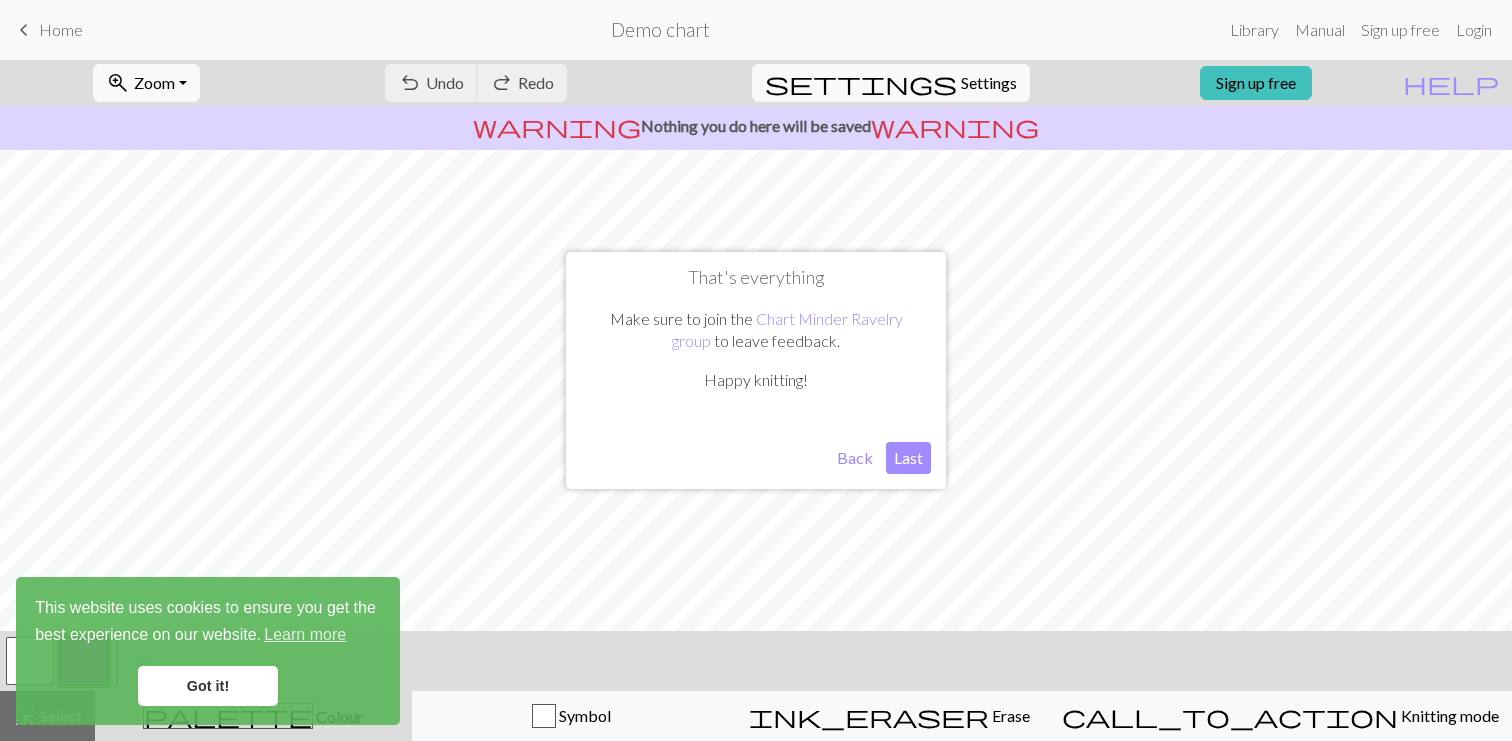 click on "Last" at bounding box center [908, 458] 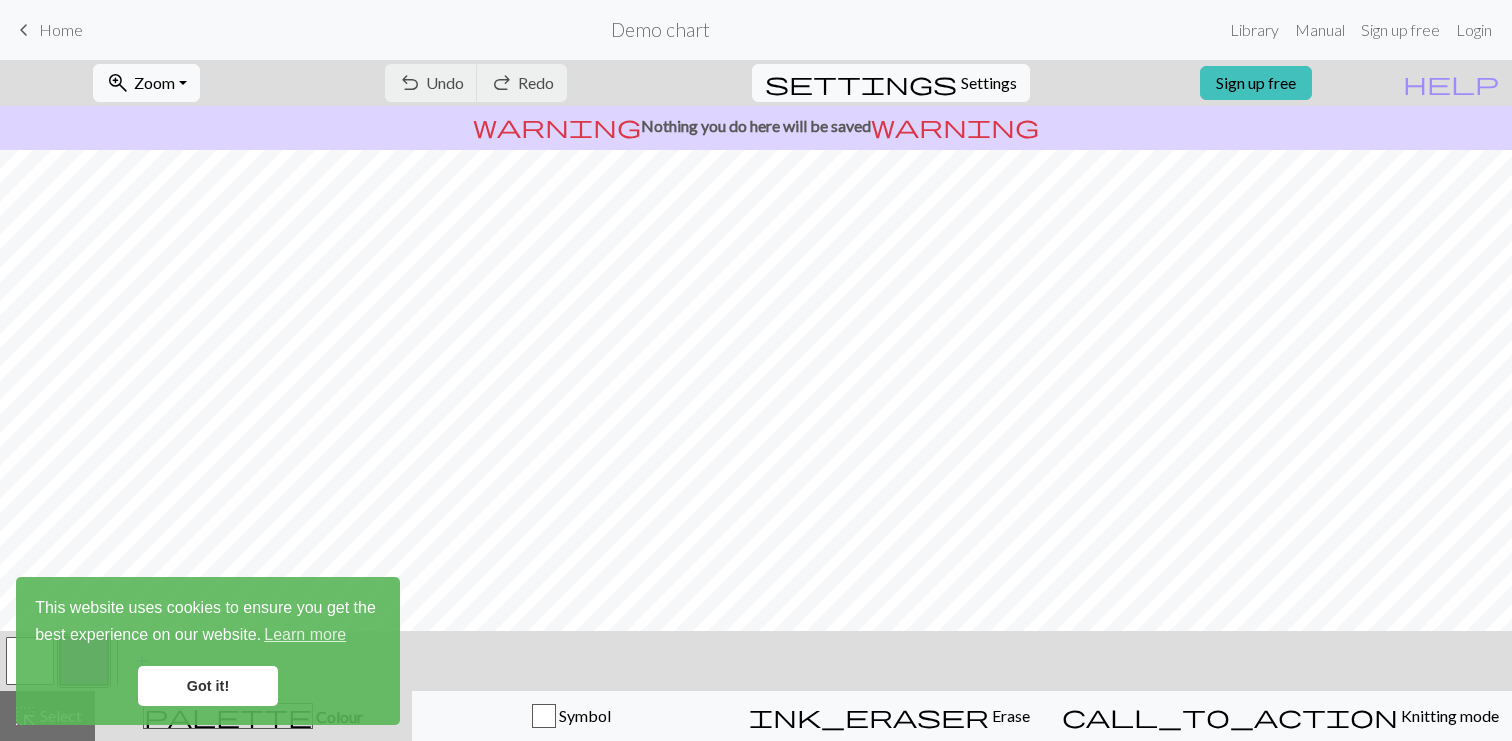 scroll, scrollTop: 249, scrollLeft: 0, axis: vertical 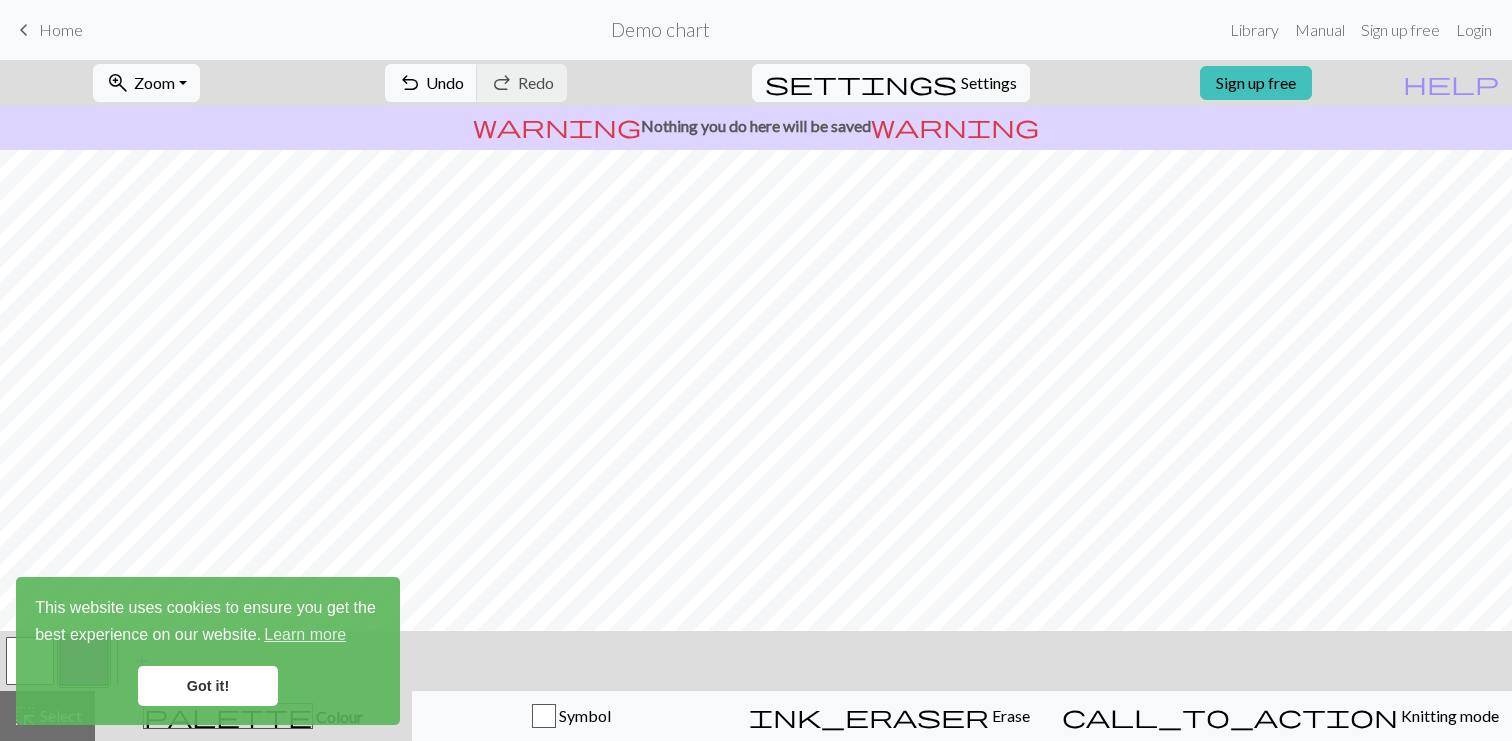 click on "Got it!" at bounding box center (208, 686) 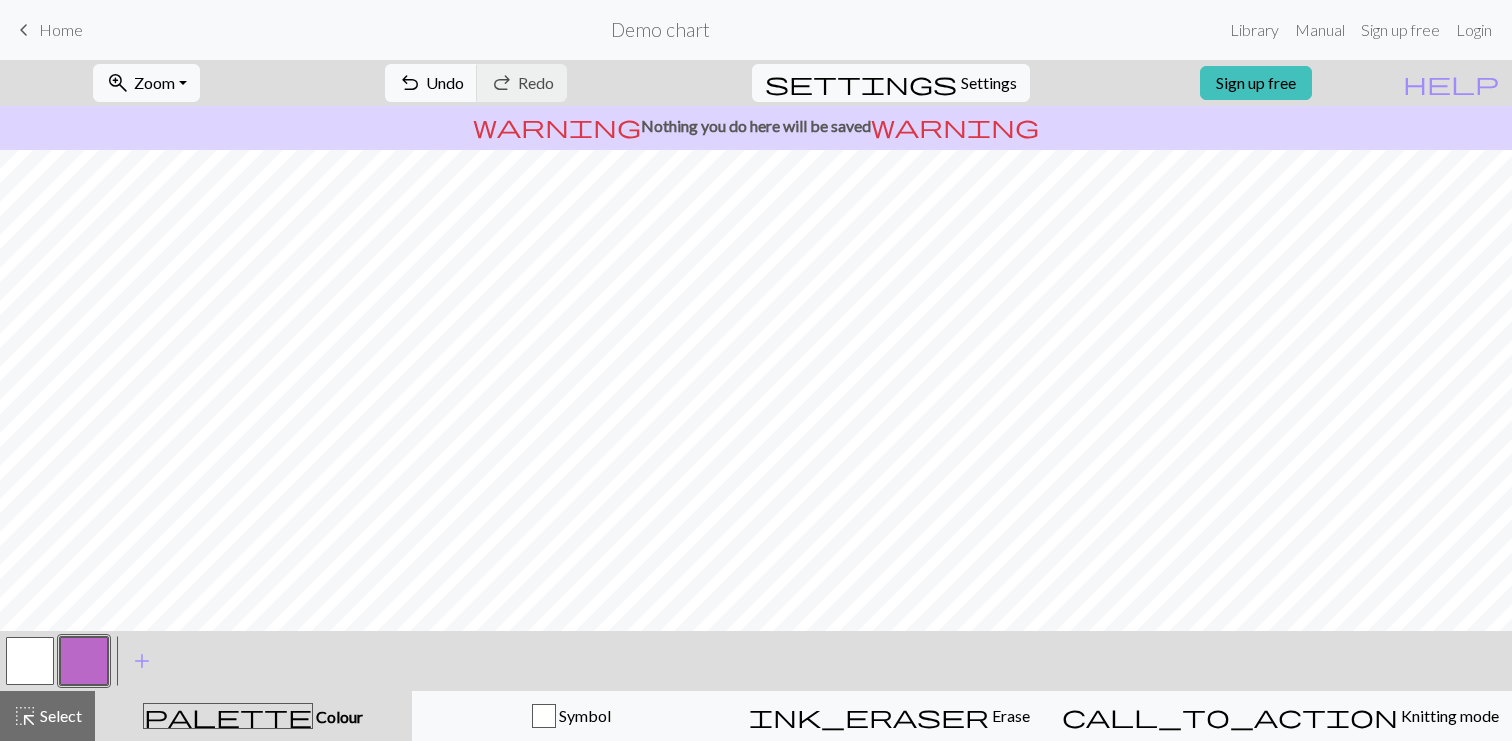 click at bounding box center [30, 661] 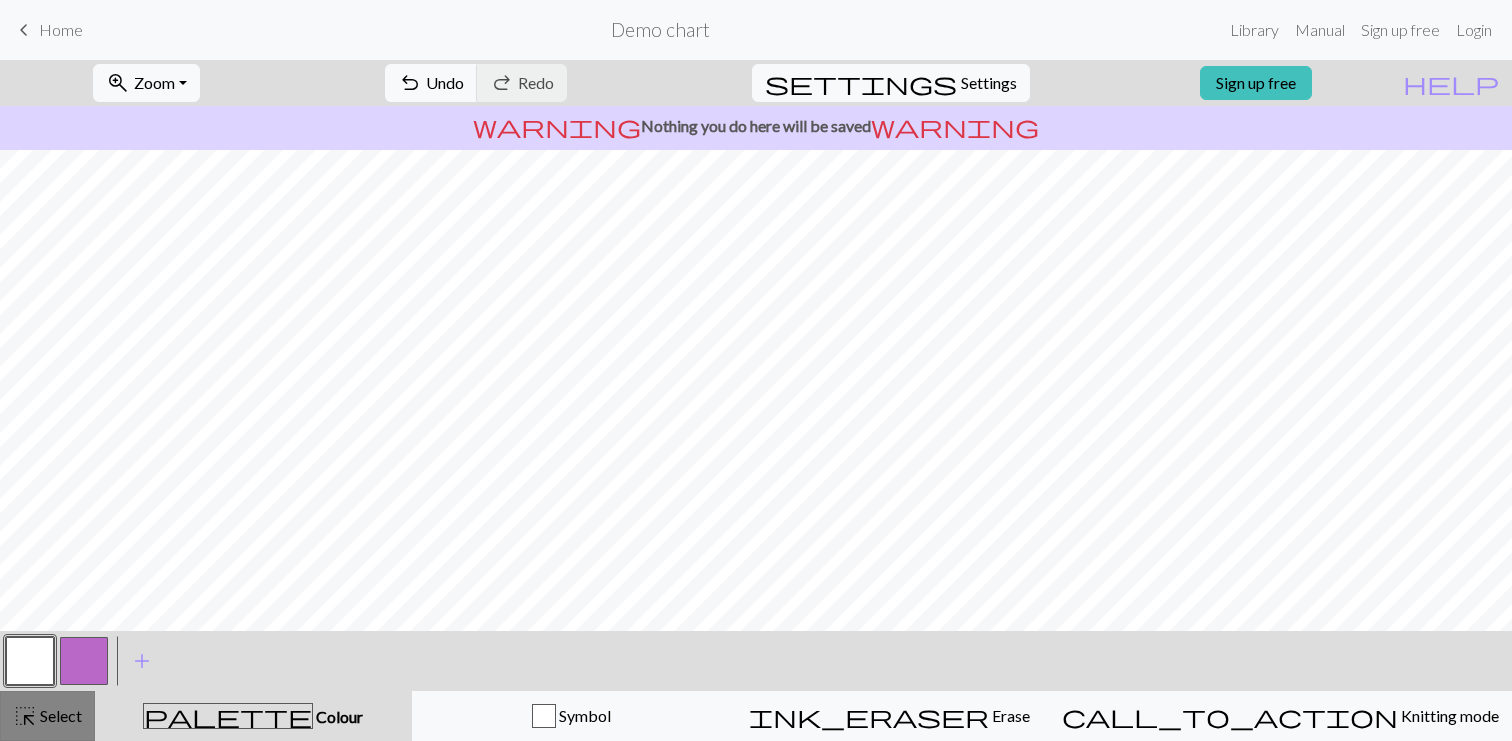 click on "Select" at bounding box center [59, 715] 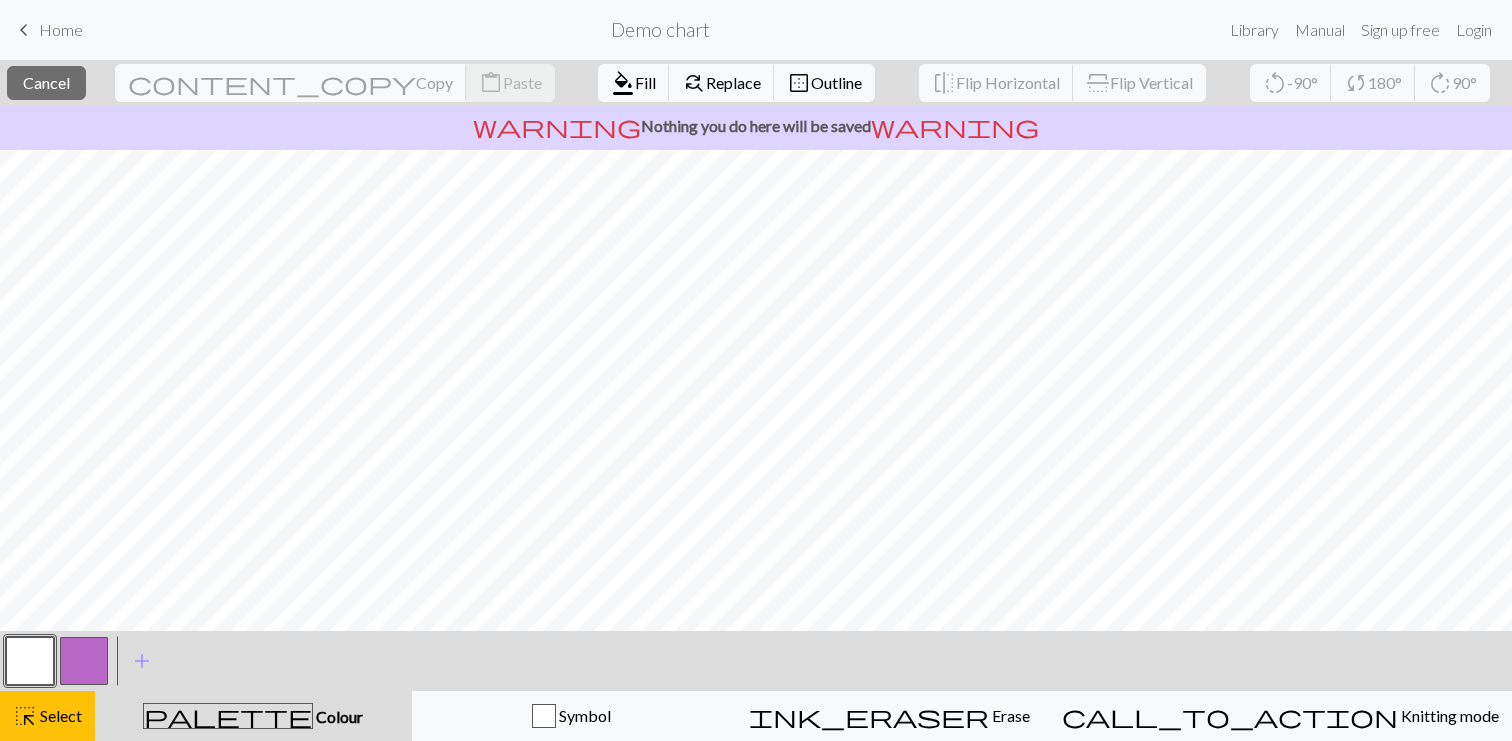 click at bounding box center [30, 661] 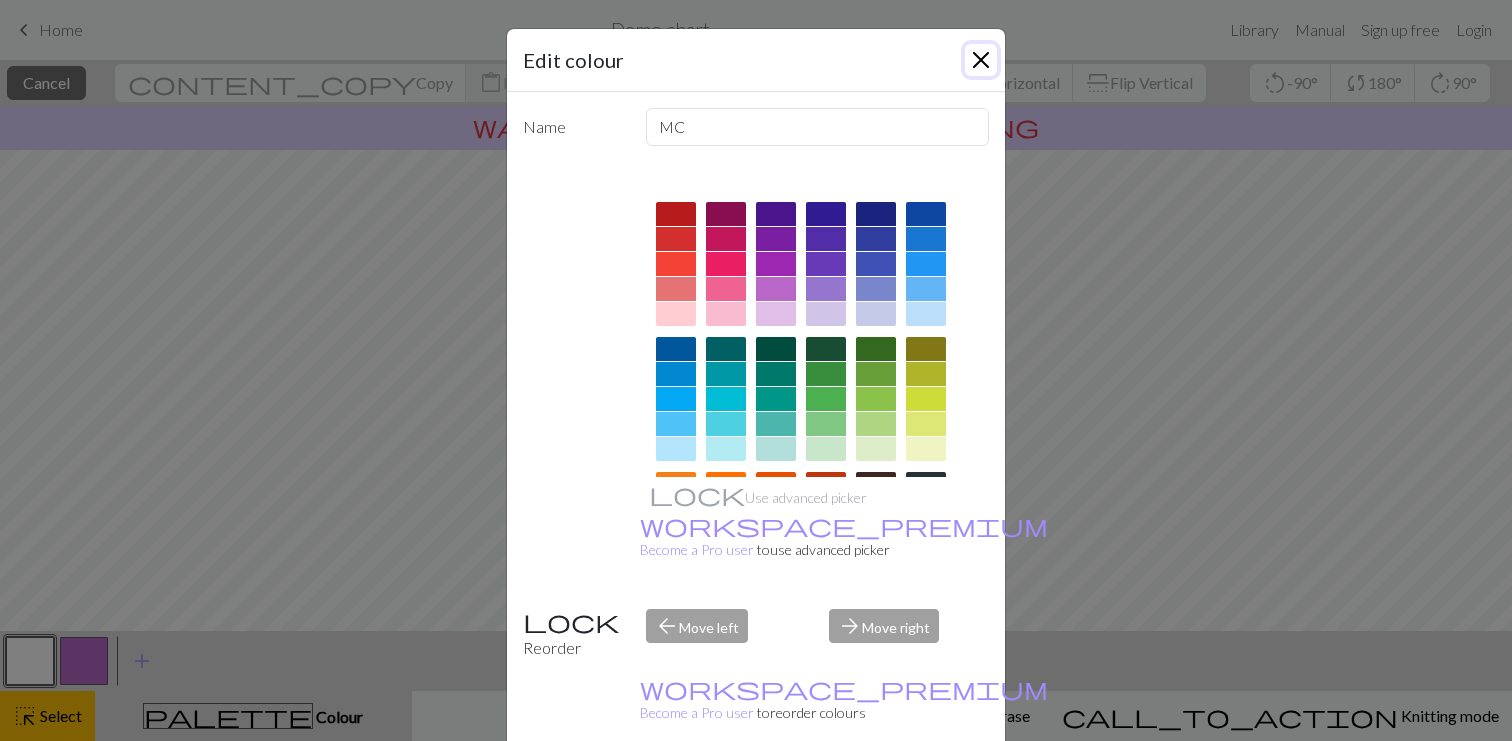 click at bounding box center (981, 60) 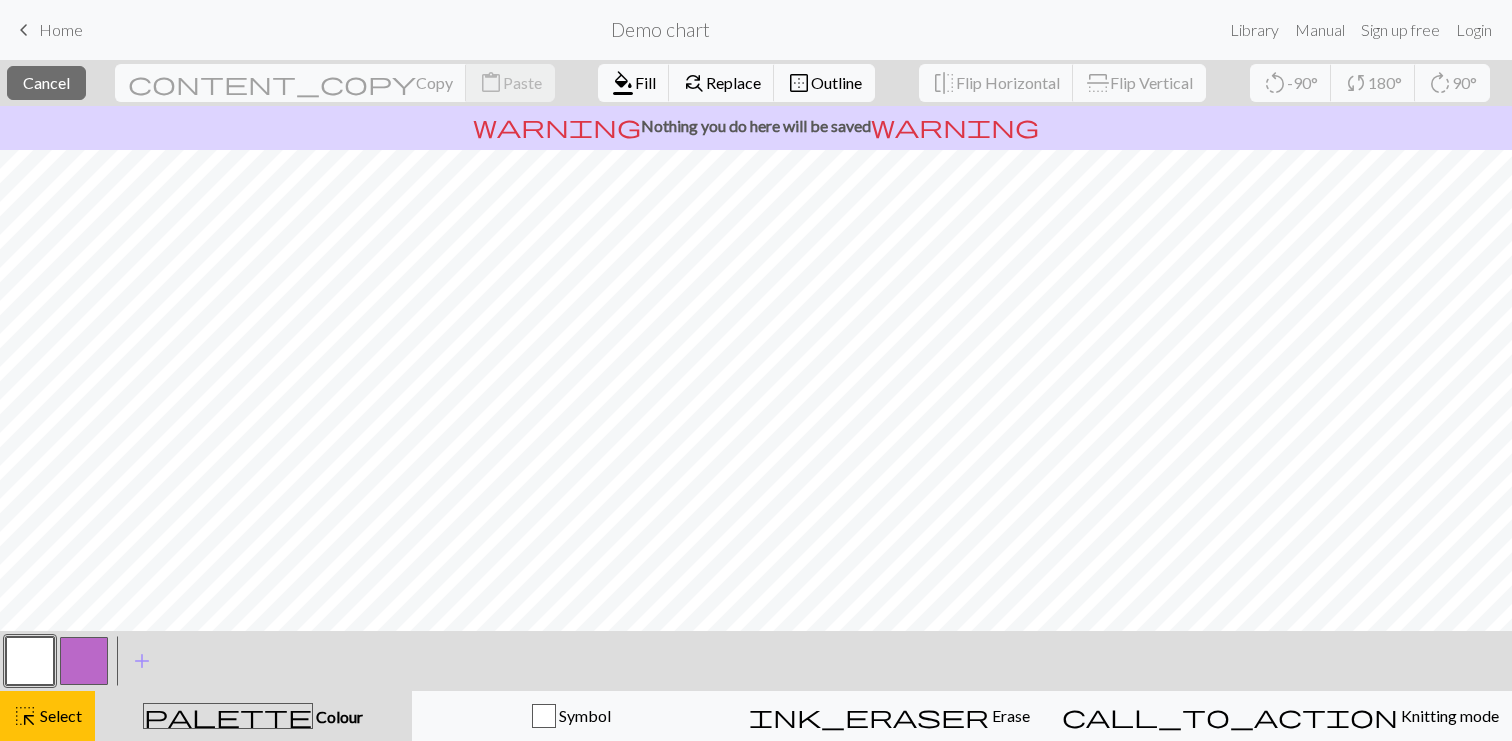 click at bounding box center (30, 661) 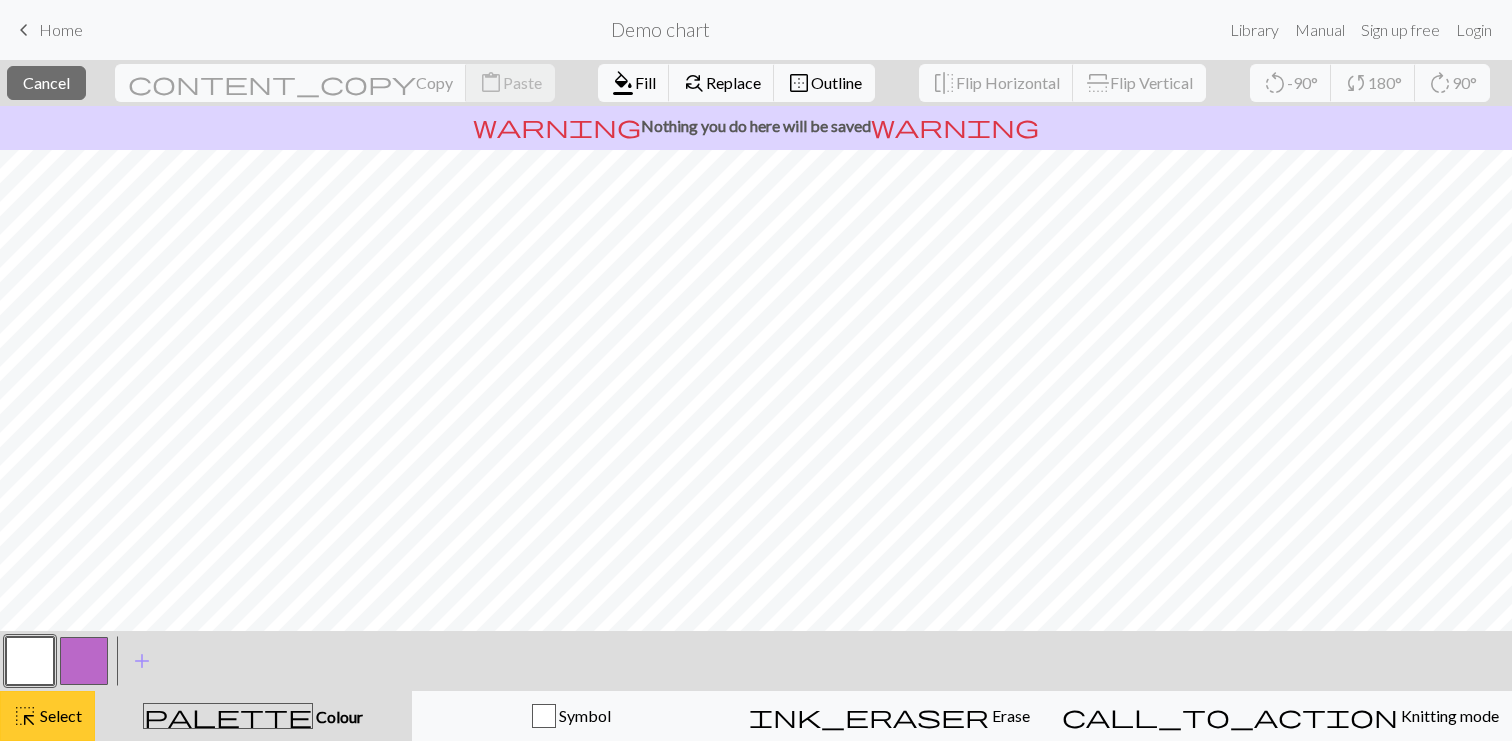 click on "highlight_alt" at bounding box center (25, 716) 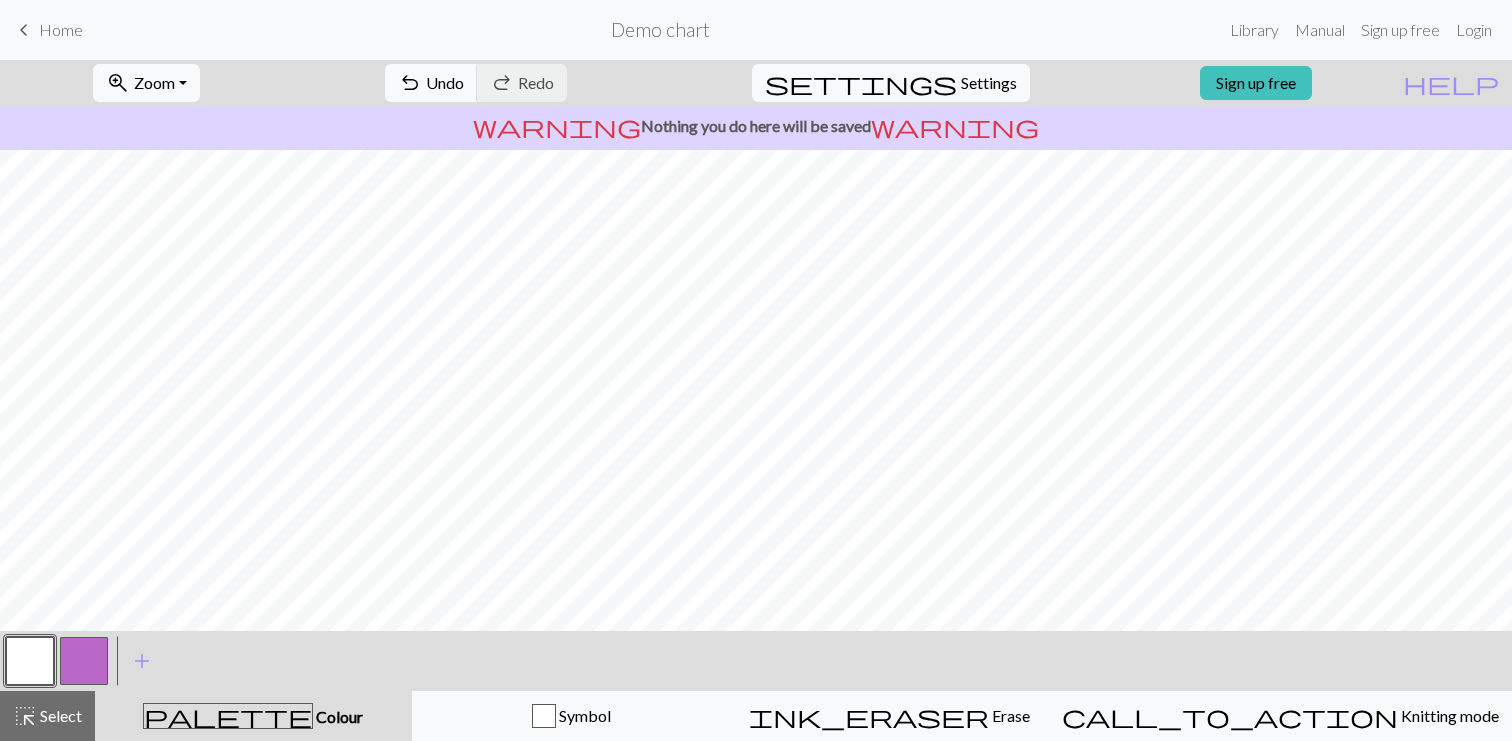 click at bounding box center [30, 661] 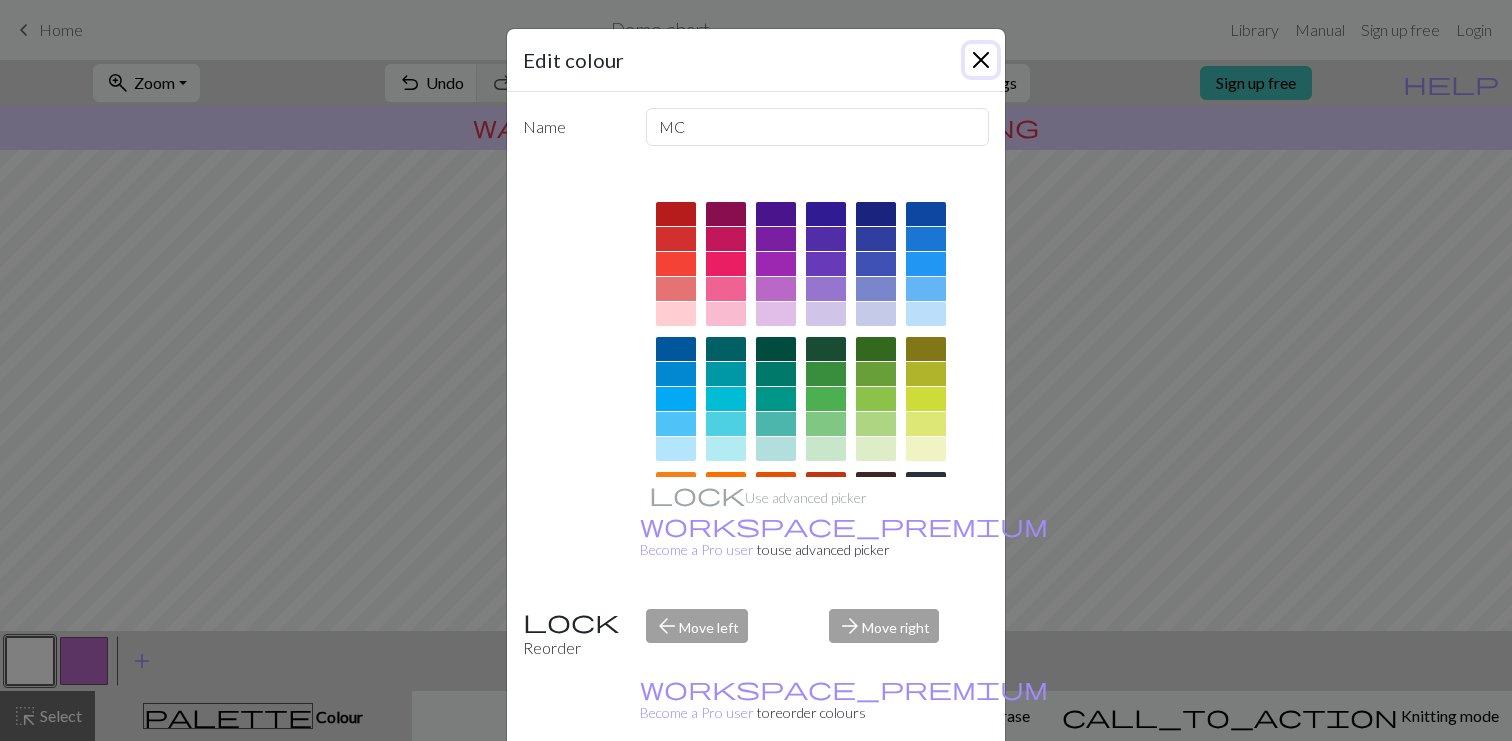 click at bounding box center [981, 60] 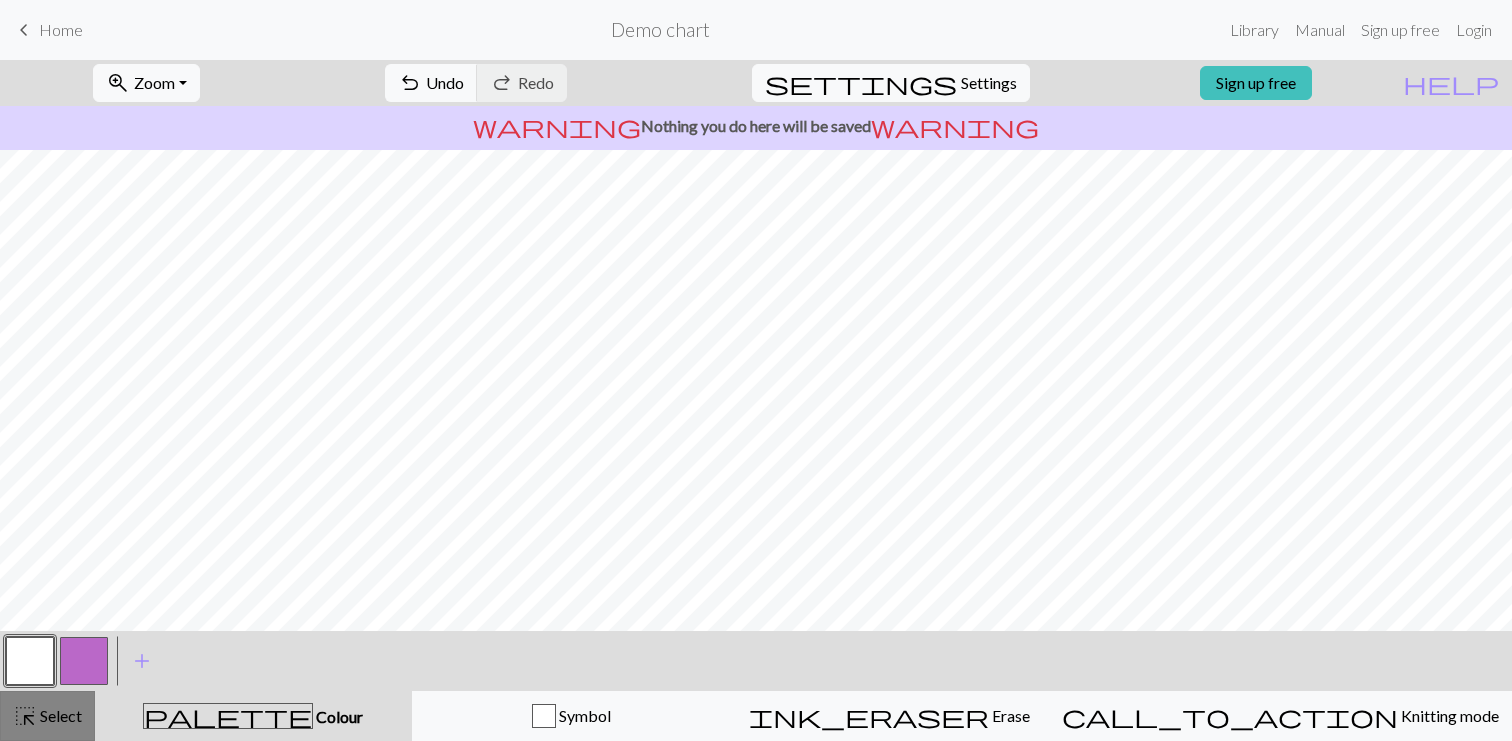 click on "Select" at bounding box center [59, 715] 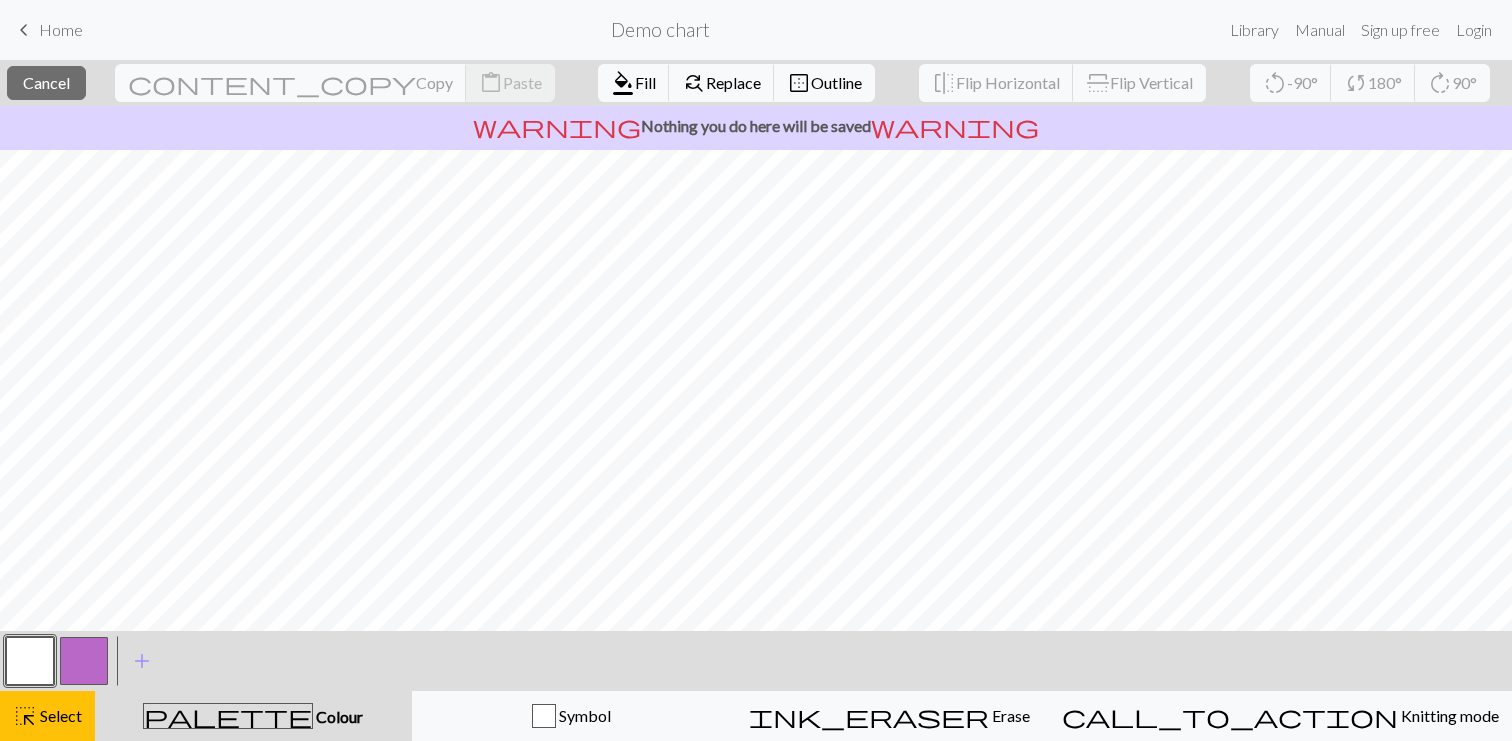 click on "warning  Nothing you do here will be saved  warning" at bounding box center [756, 126] 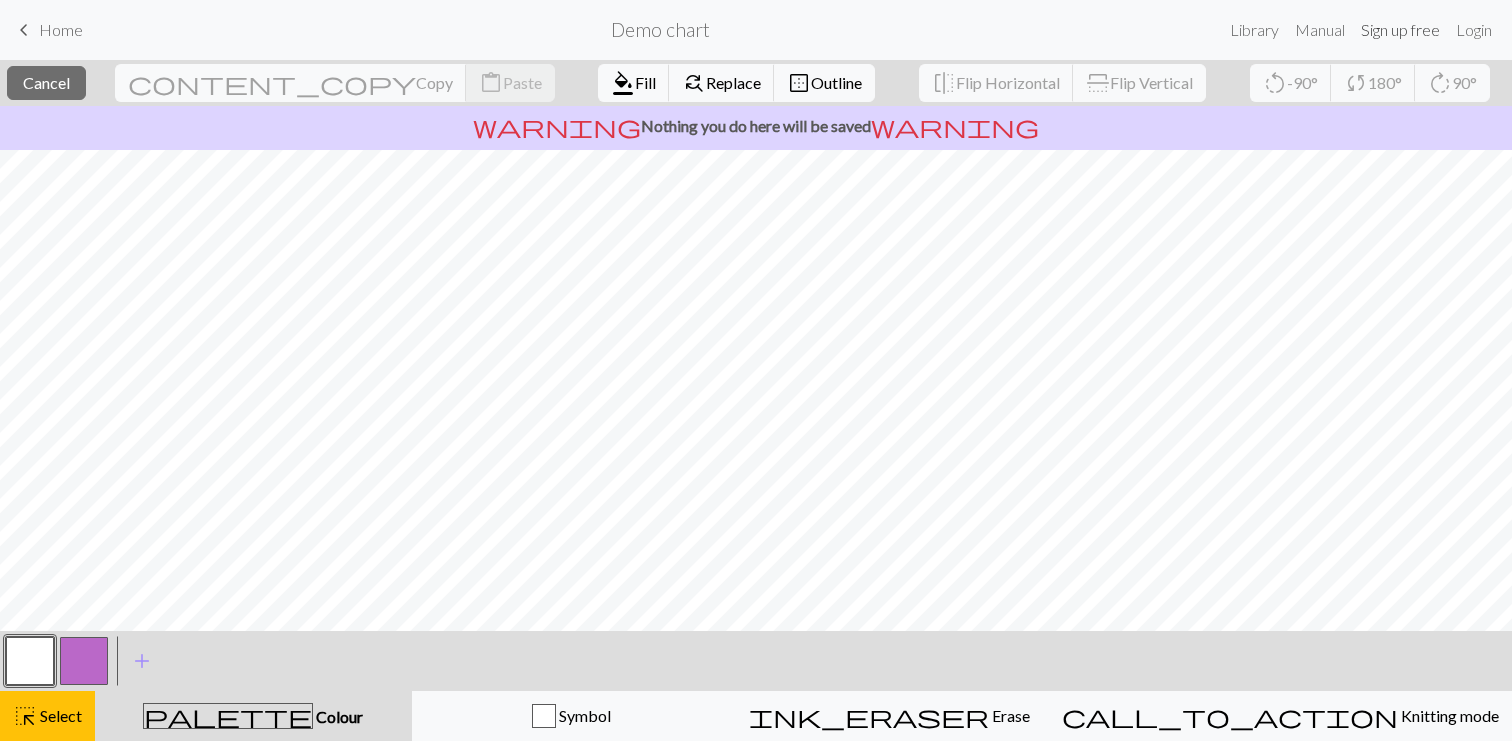 click on "Sign up free" at bounding box center [1400, 30] 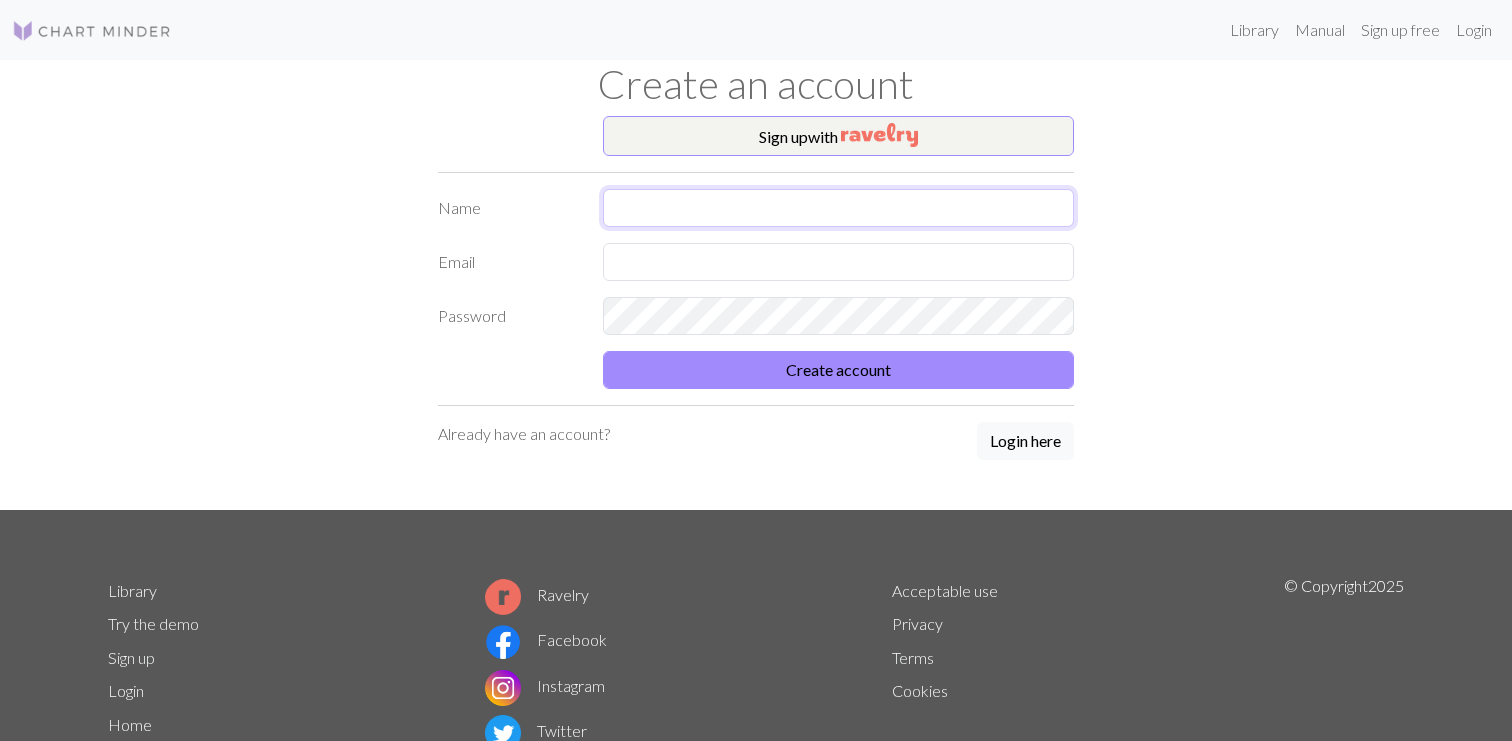 click at bounding box center [838, 208] 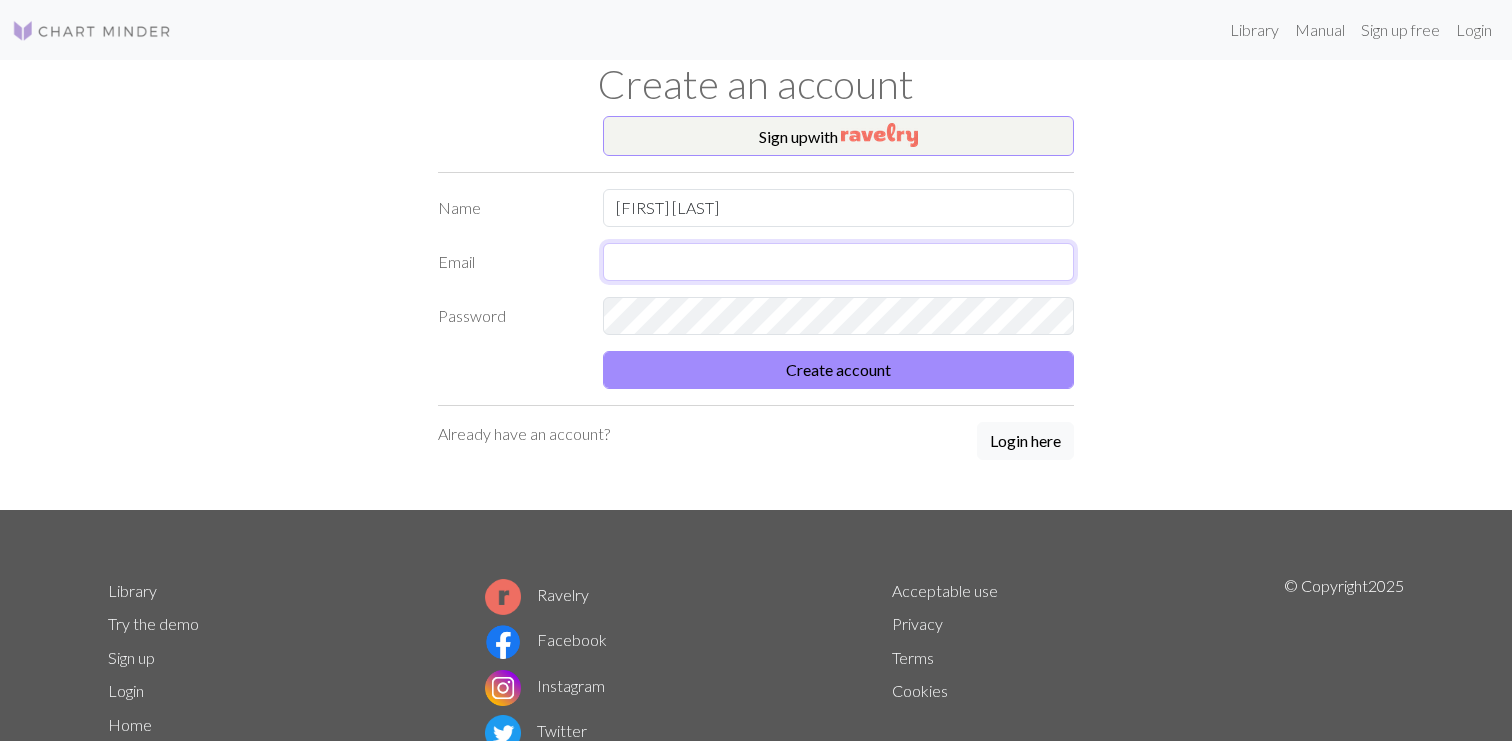 click at bounding box center (838, 262) 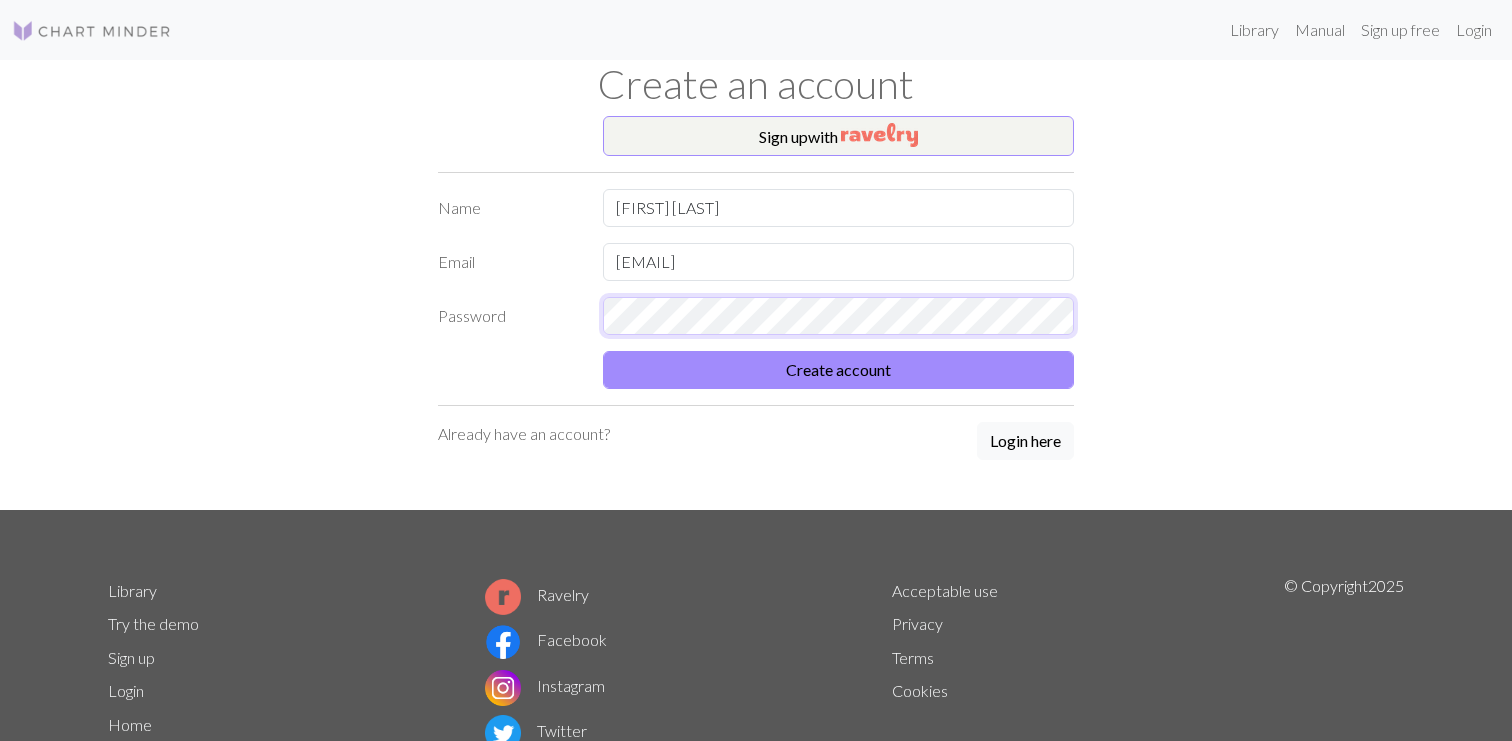 click on "Create account" at bounding box center (838, 370) 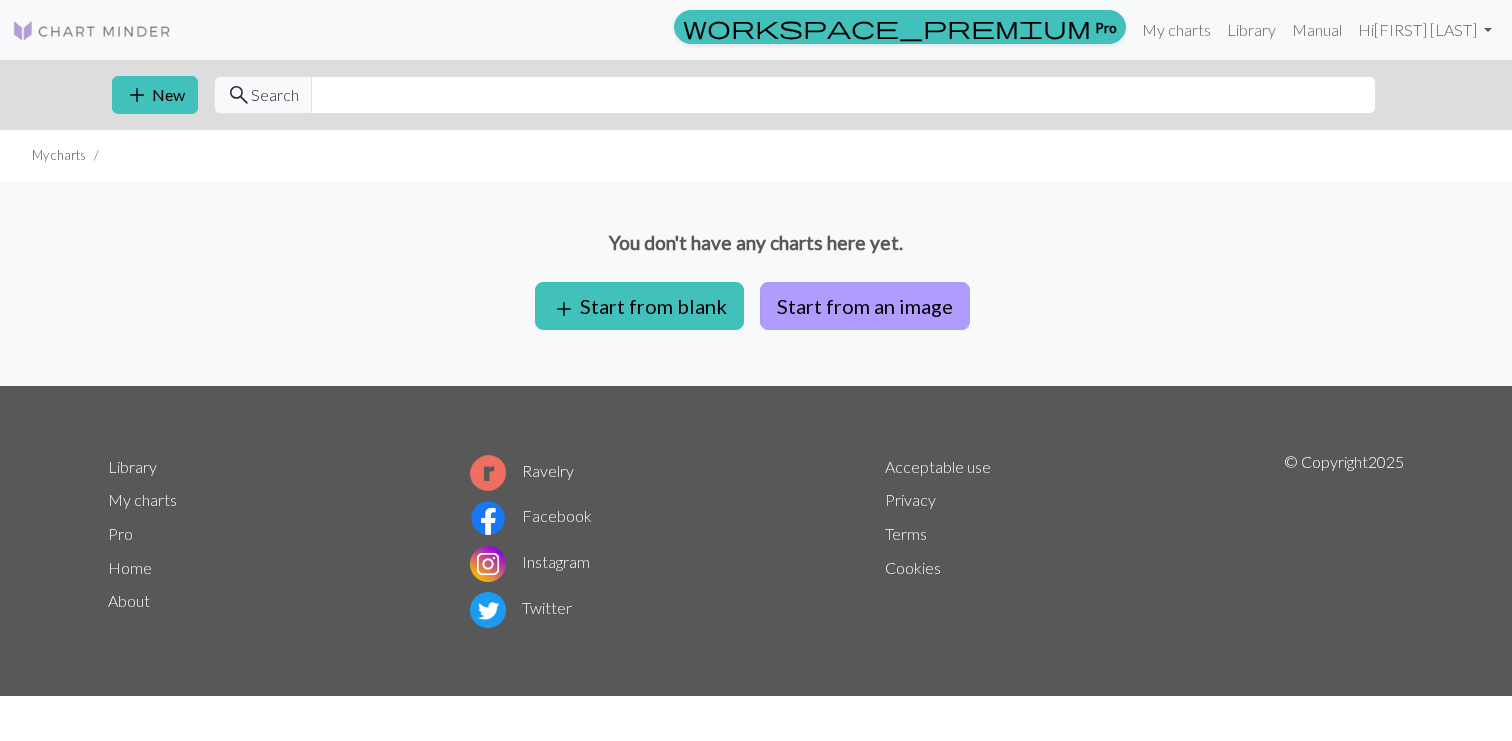 click on "Start from an image" at bounding box center [865, 306] 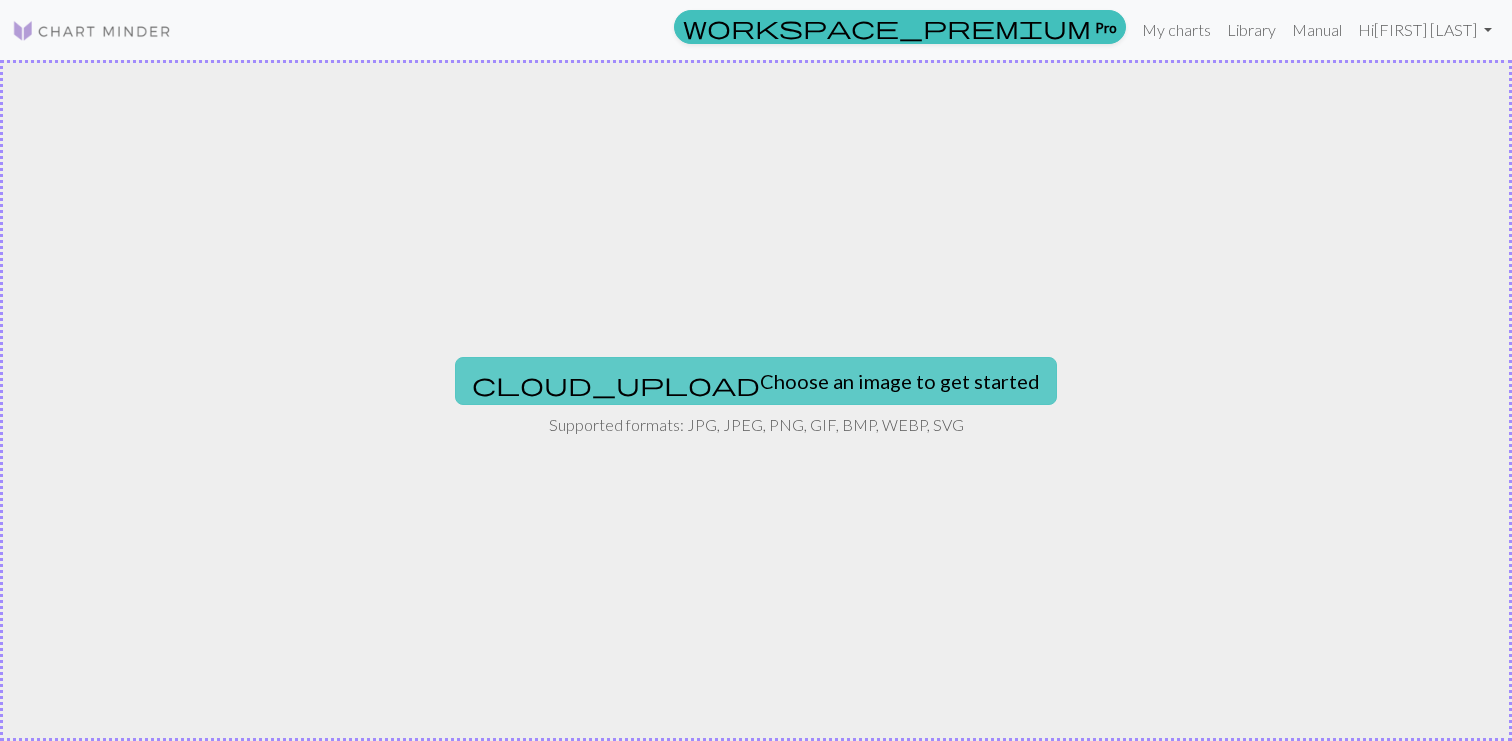 click on "cloud_upload  Choose an image to get started" at bounding box center [756, 381] 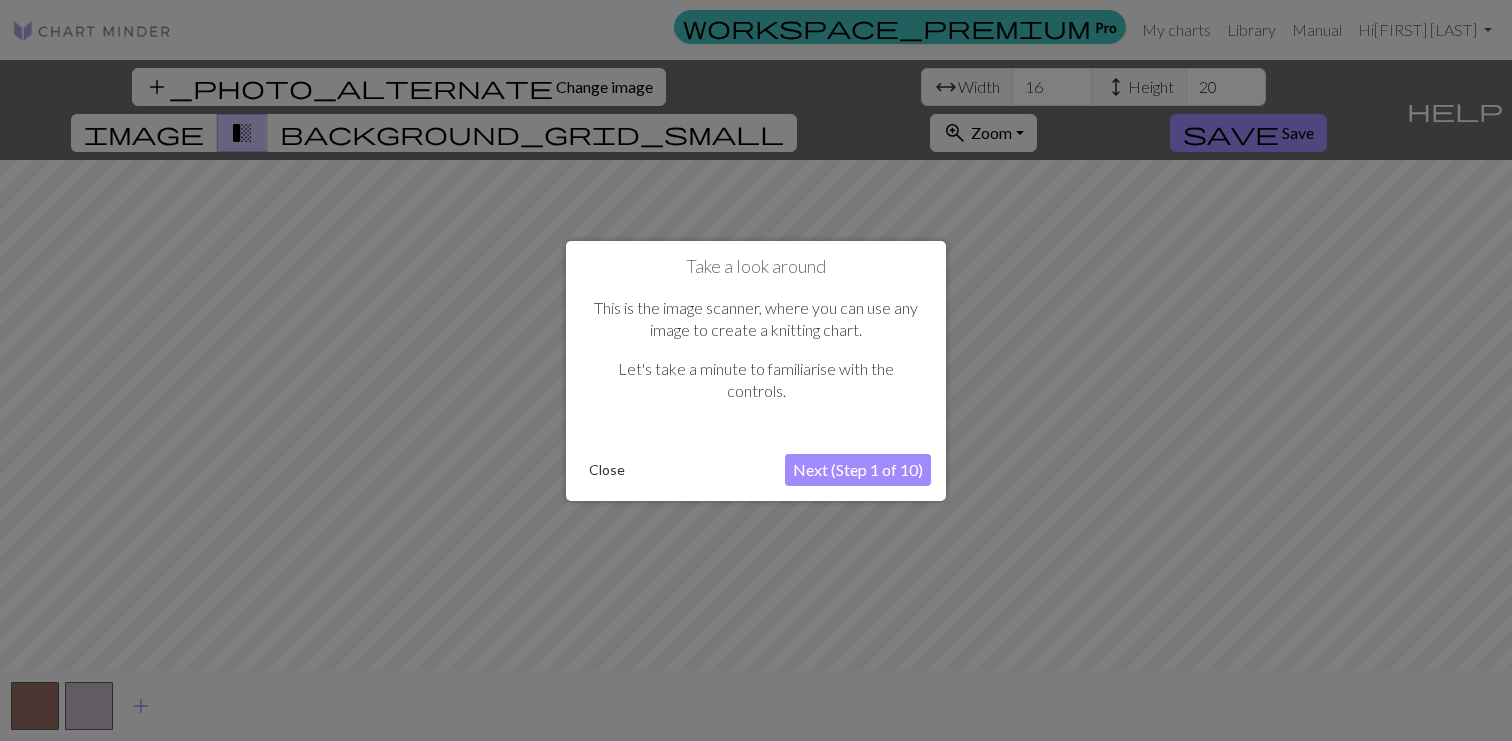 click on "Next (Step 1 of 10)" at bounding box center (858, 470) 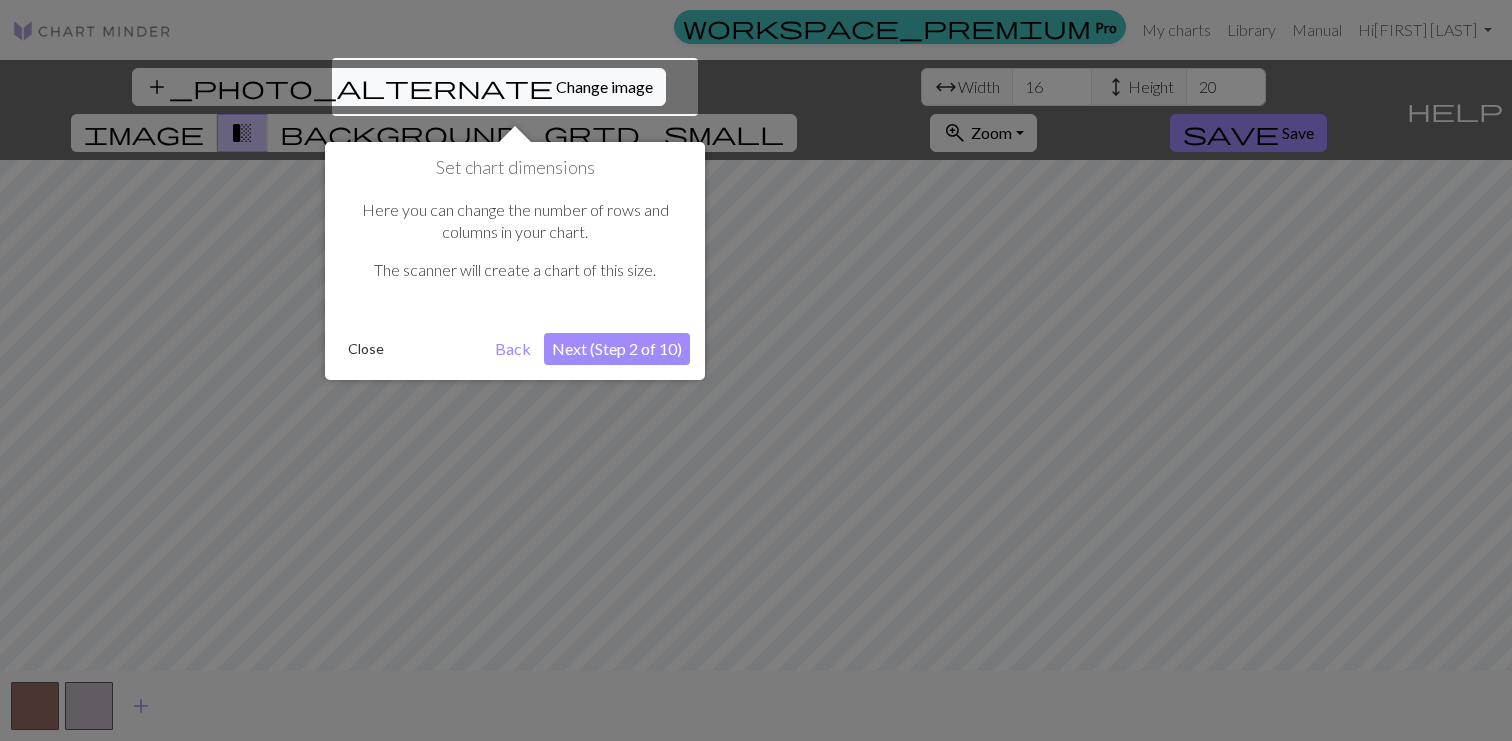 click on "Next (Step 2 of 10)" at bounding box center [617, 349] 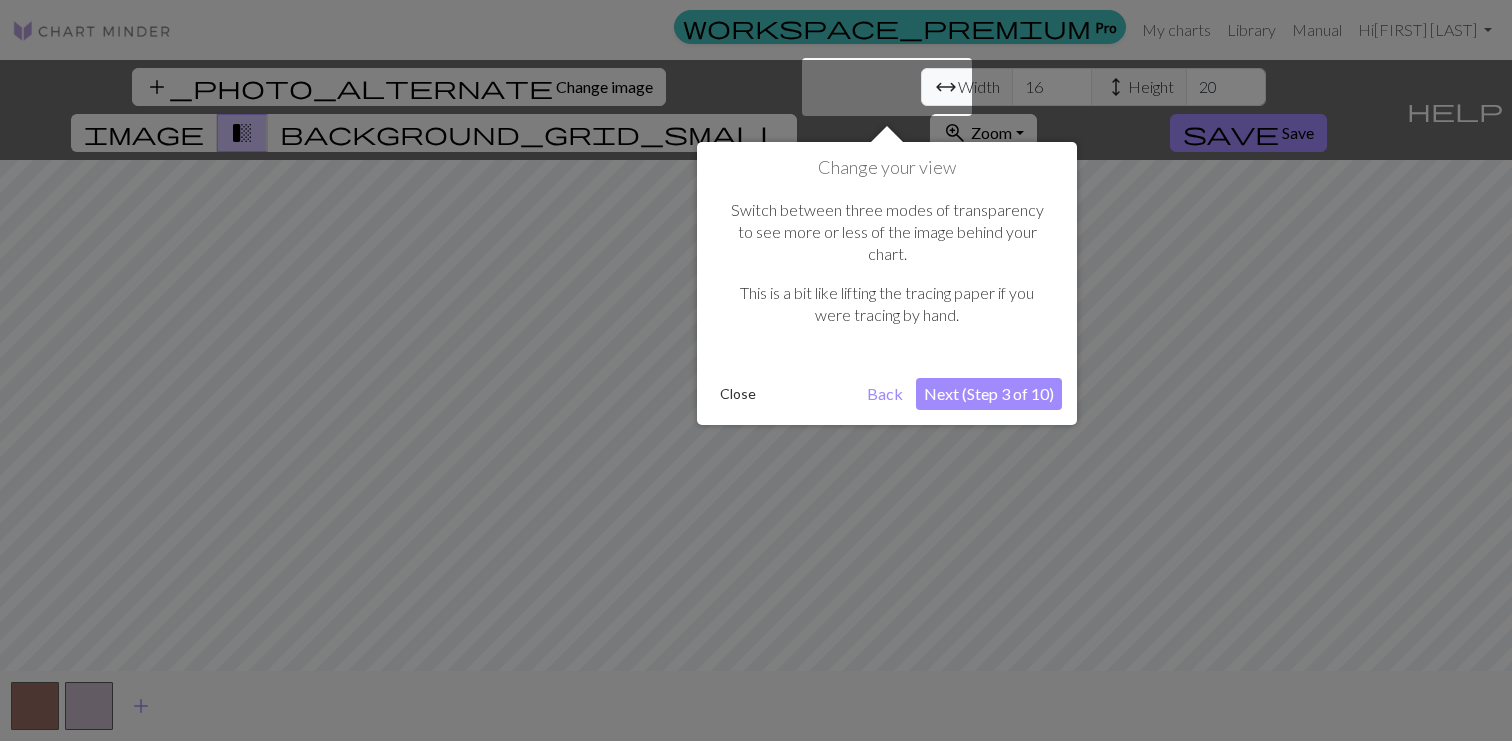 click on "Close" at bounding box center [738, 394] 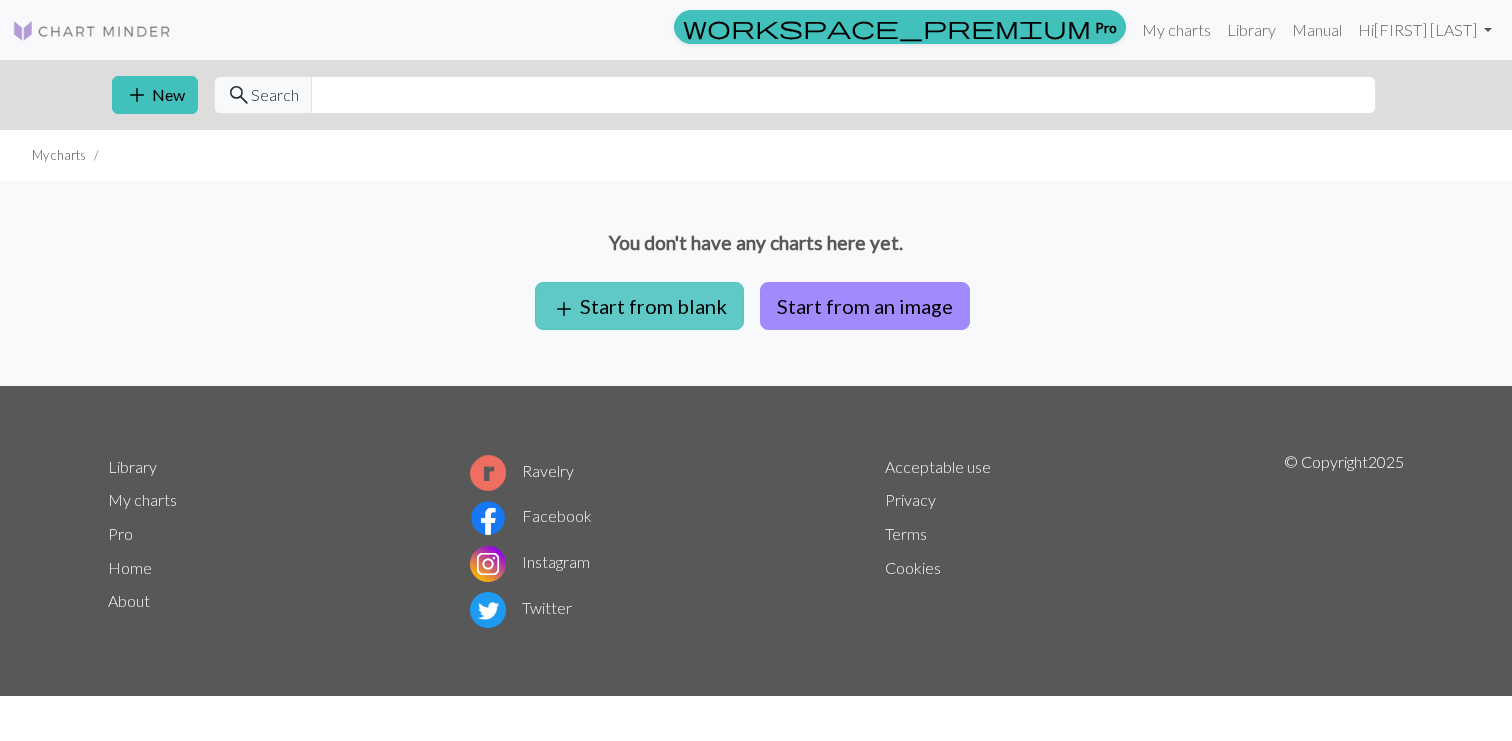 click on "add   Start from blank" at bounding box center (639, 306) 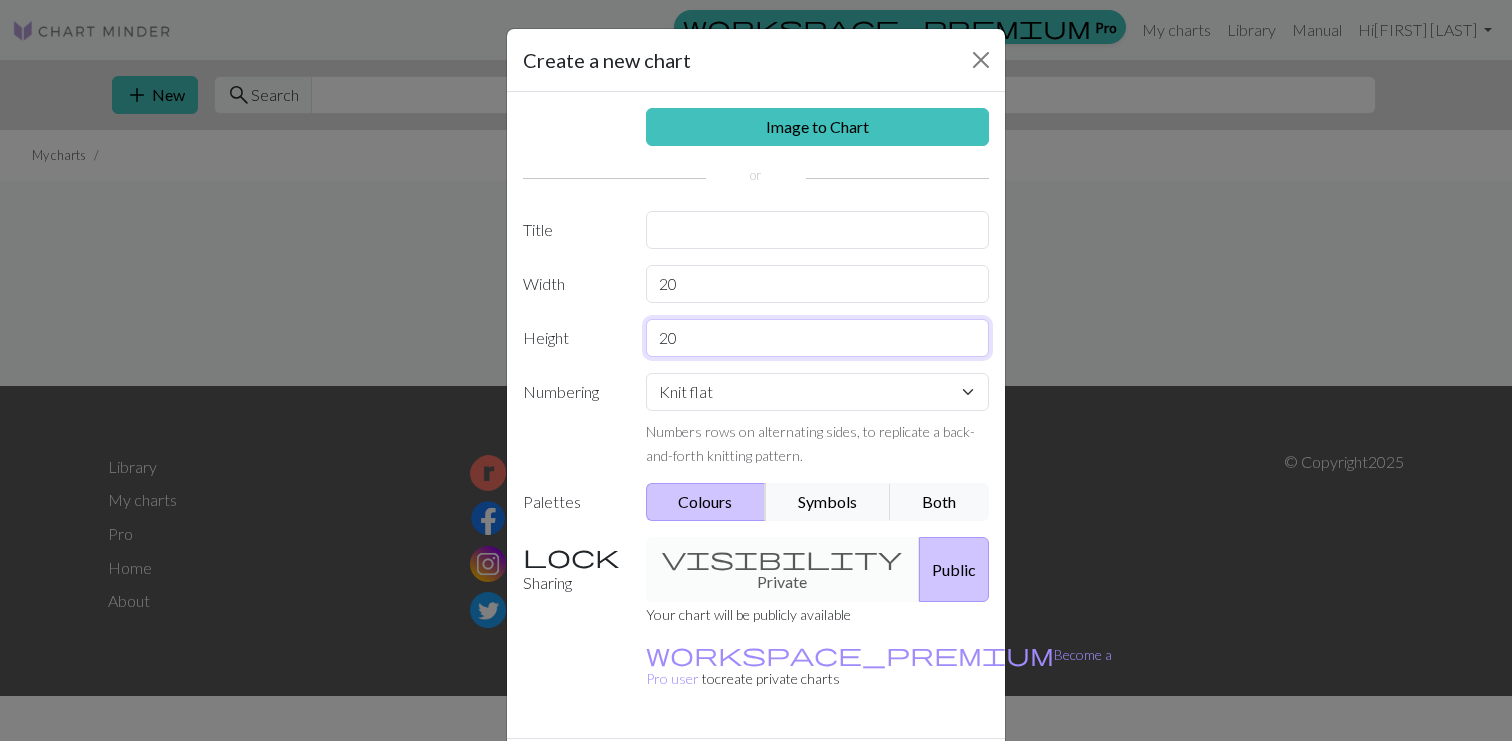 click on "20" at bounding box center (818, 338) 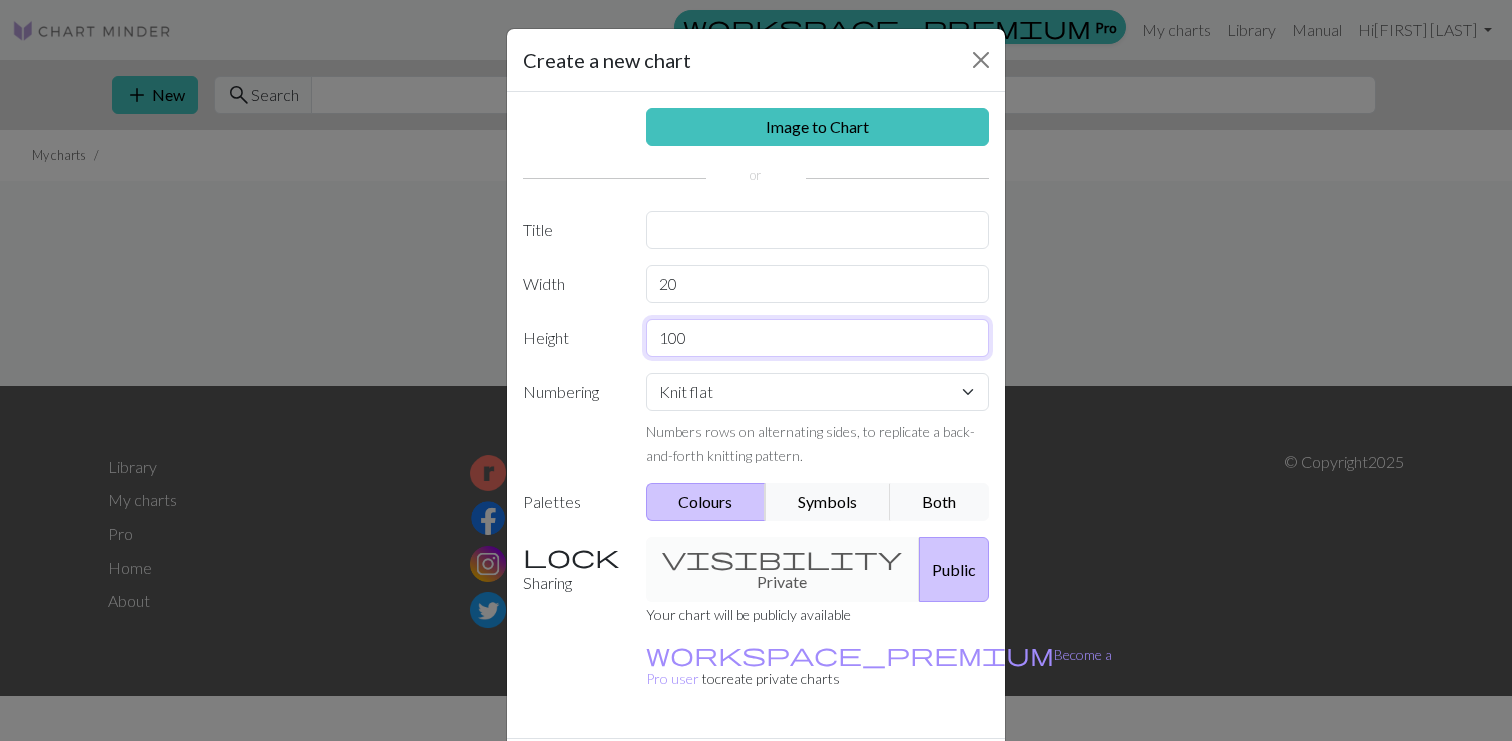 type on "100" 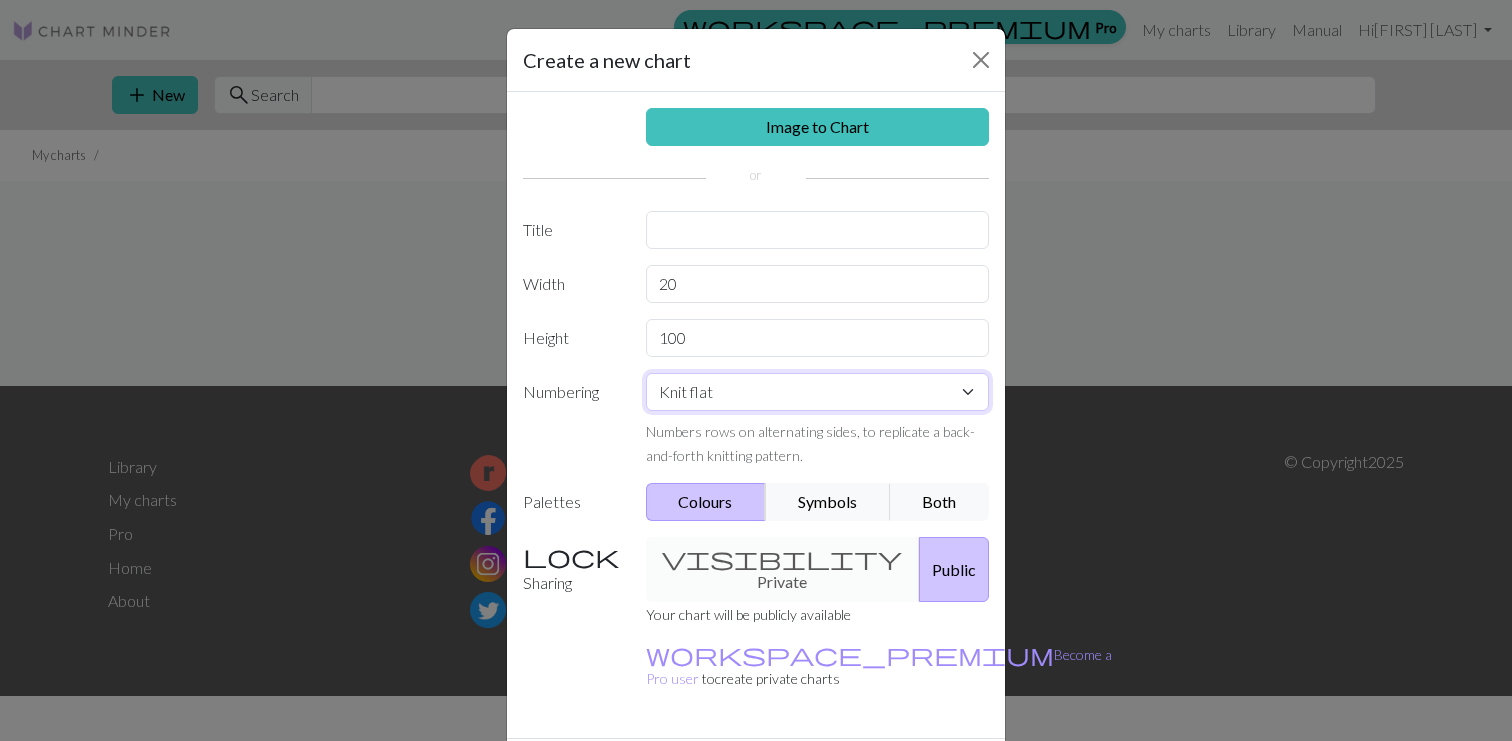 click on "Knit flat Knit in the round Lace knitting Cross stitch" at bounding box center (818, 392) 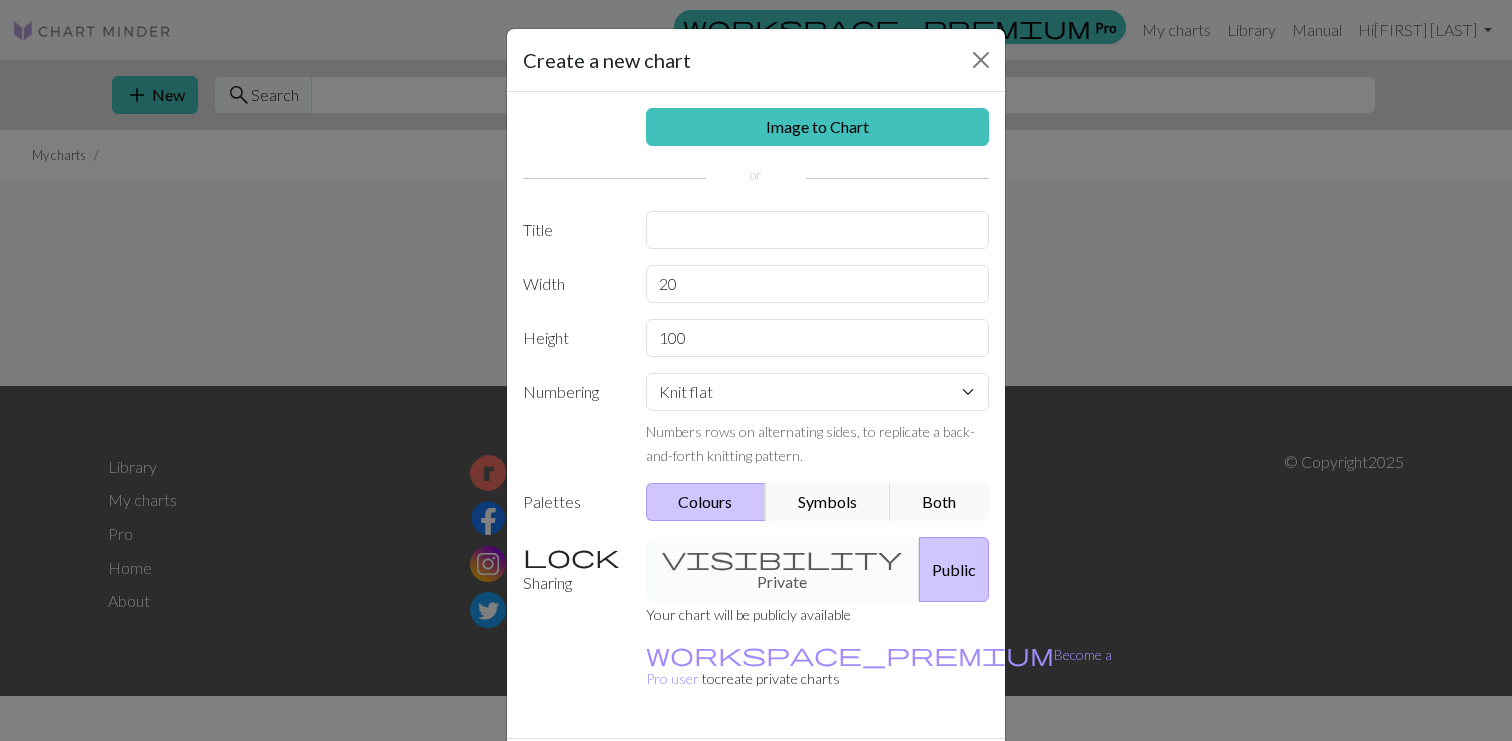 click on "visibility  Private Public" at bounding box center [818, 569] 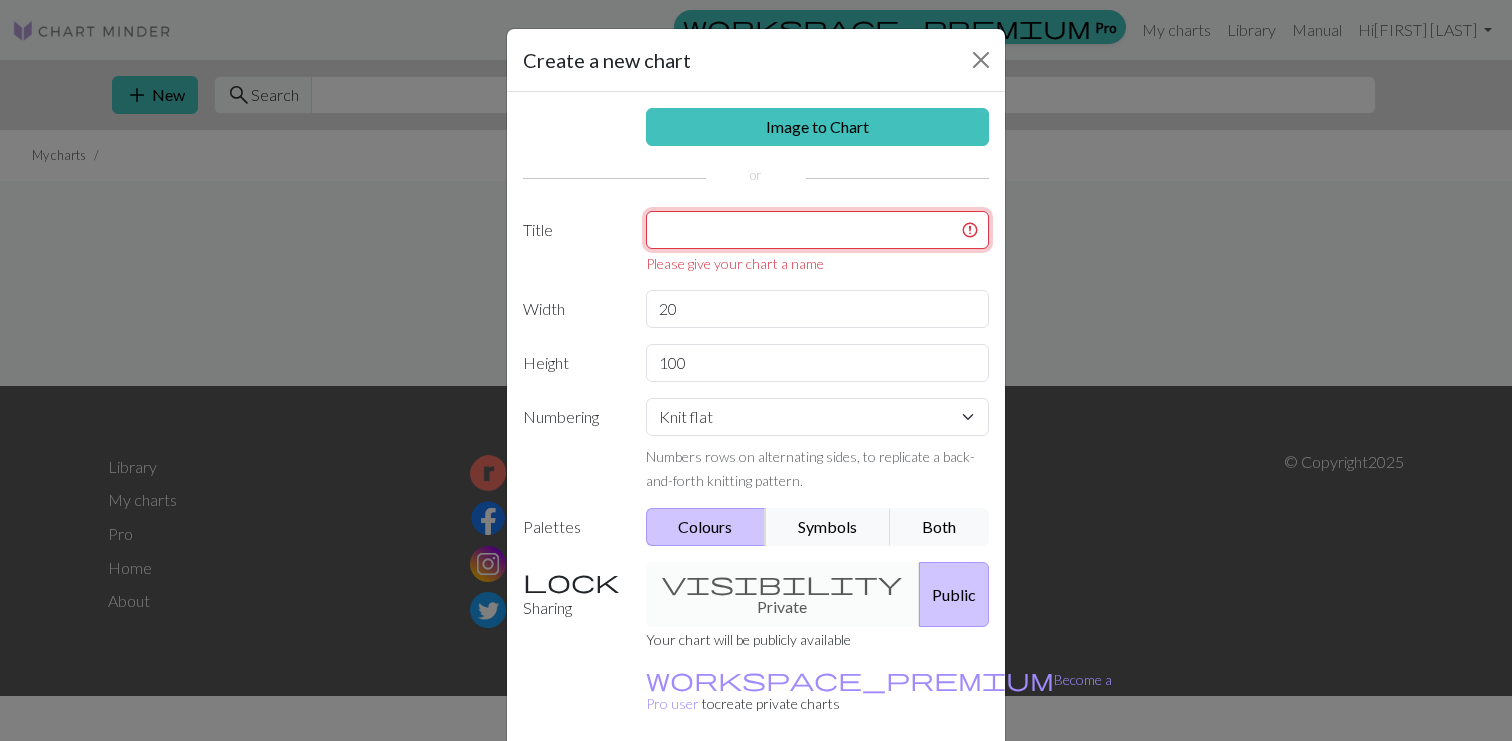 click at bounding box center (818, 230) 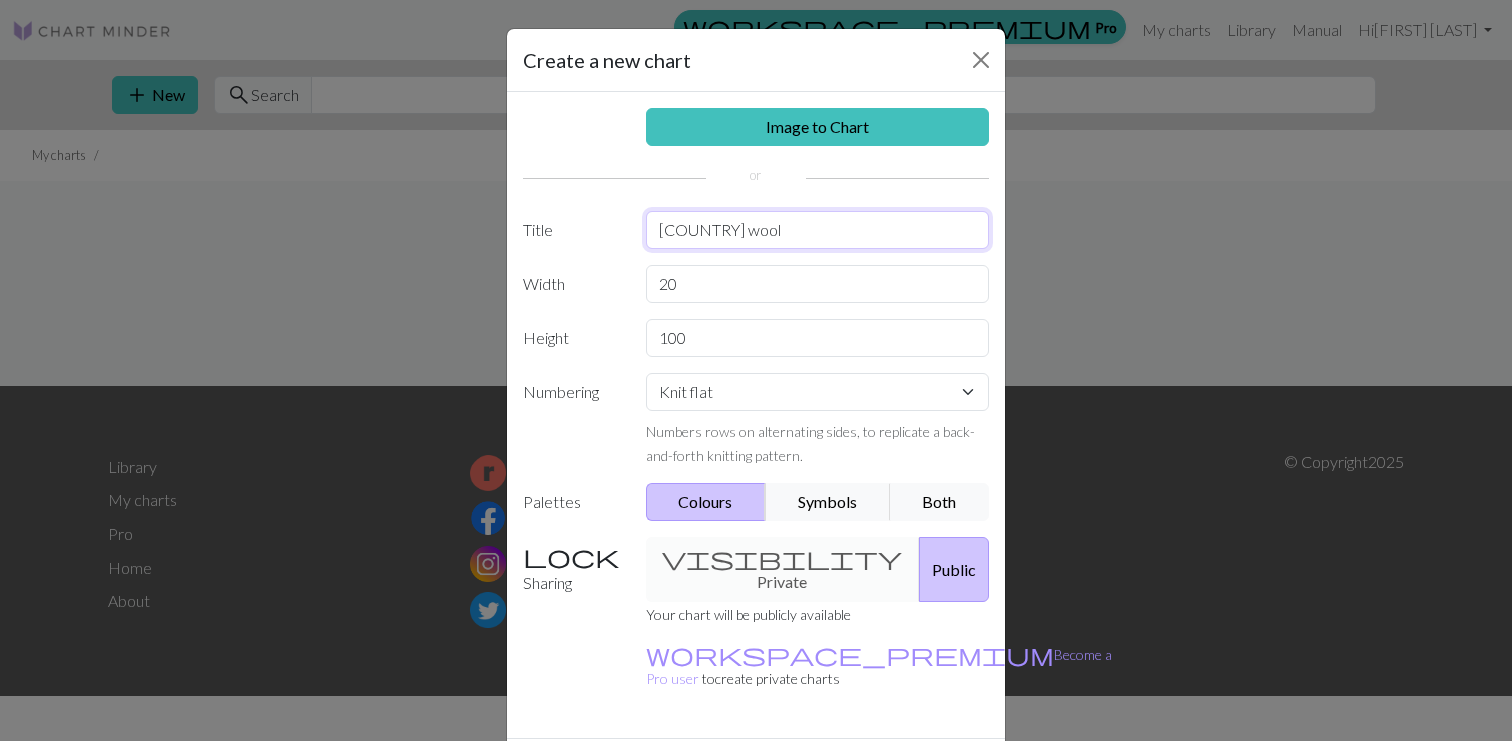 type on "[COUNTRY] wool" 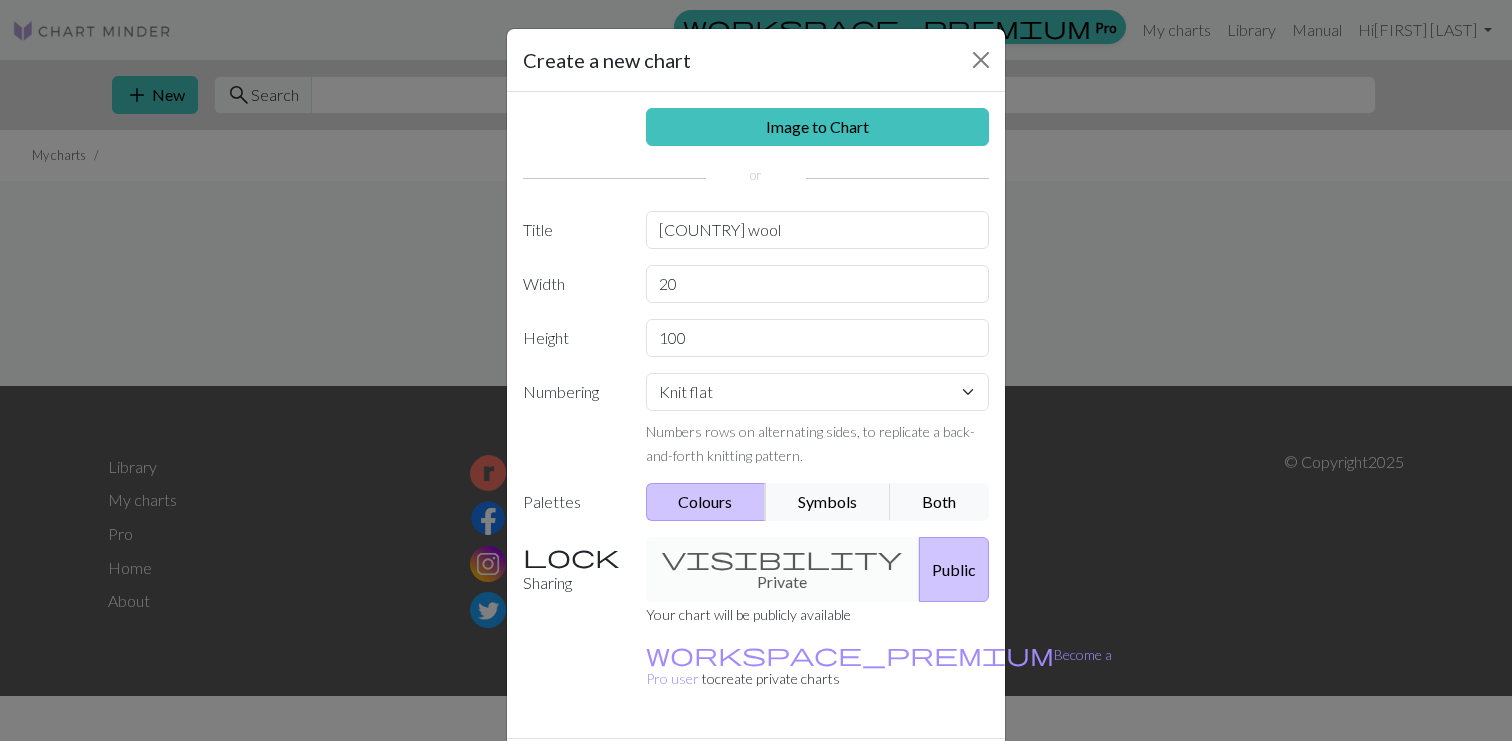click on "Create" at bounding box center (871, 774) 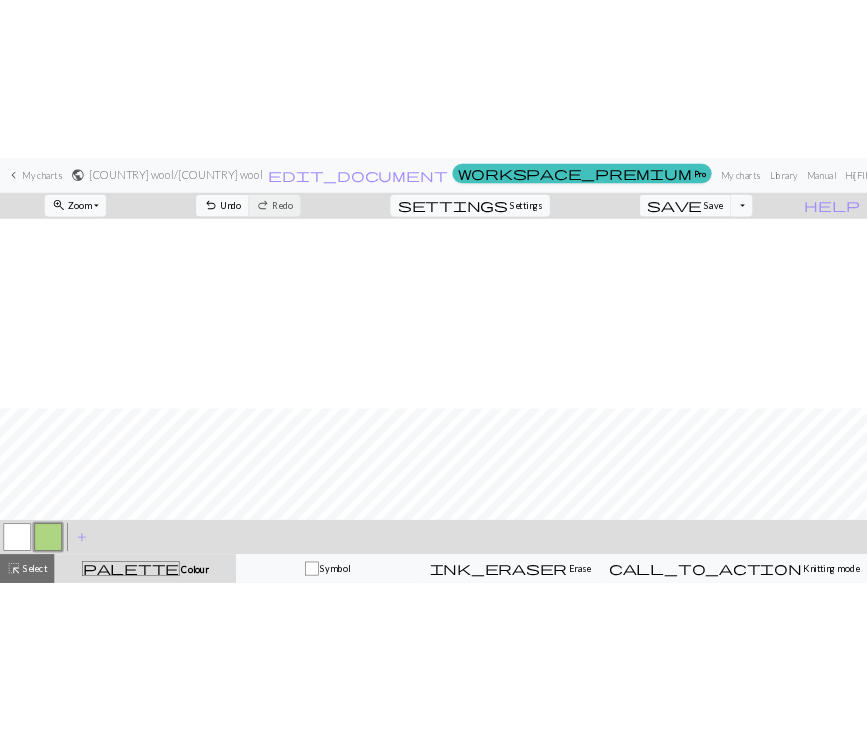 scroll, scrollTop: 3523, scrollLeft: 0, axis: vertical 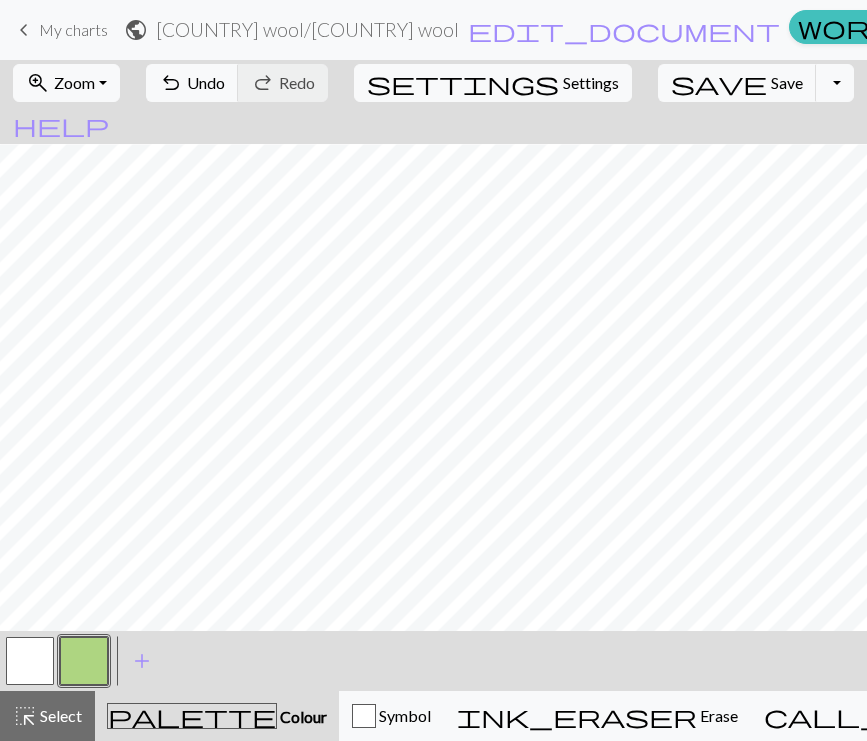 click at bounding box center [84, 661] 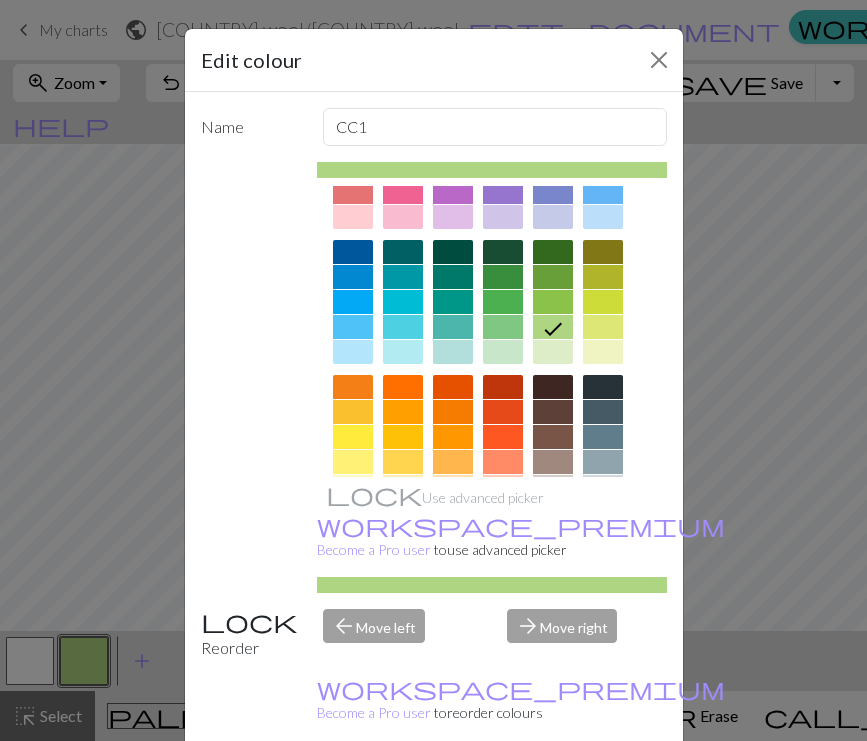 scroll, scrollTop: 99, scrollLeft: 0, axis: vertical 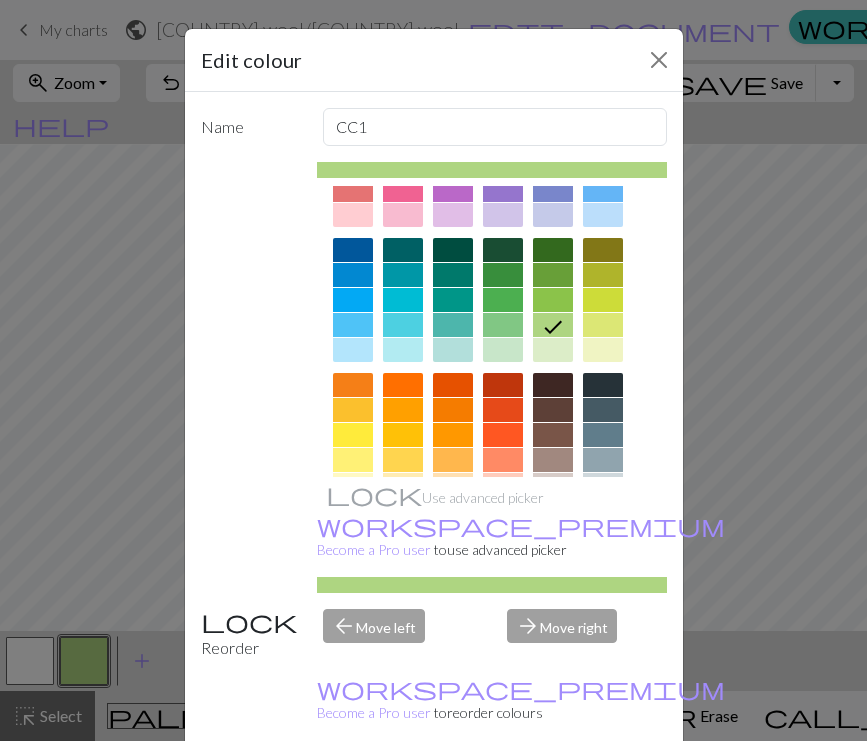 click at bounding box center [503, 385] 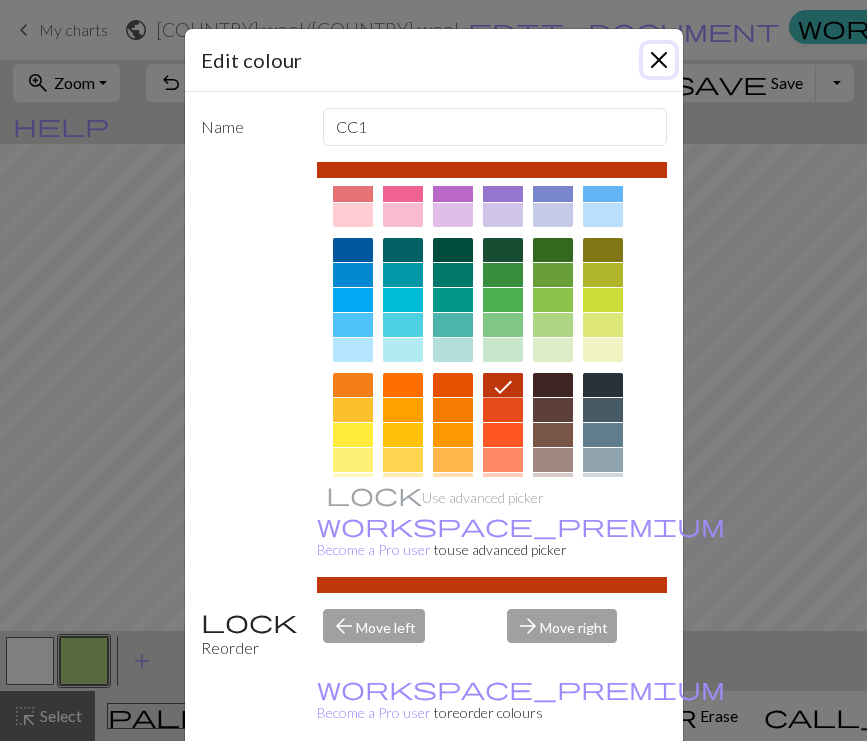 click at bounding box center [659, 60] 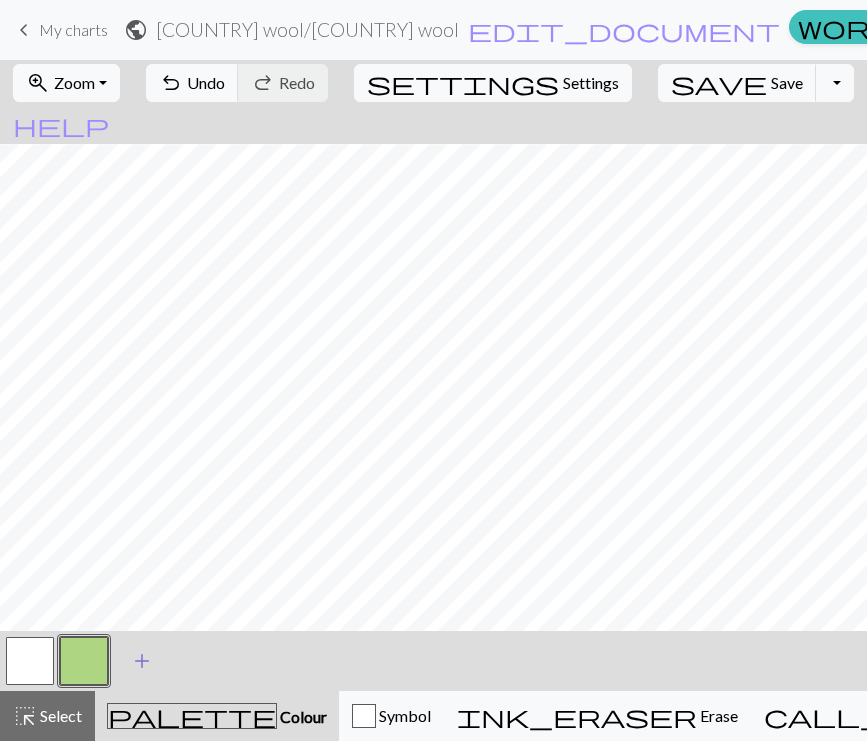 click on "add" at bounding box center (142, 661) 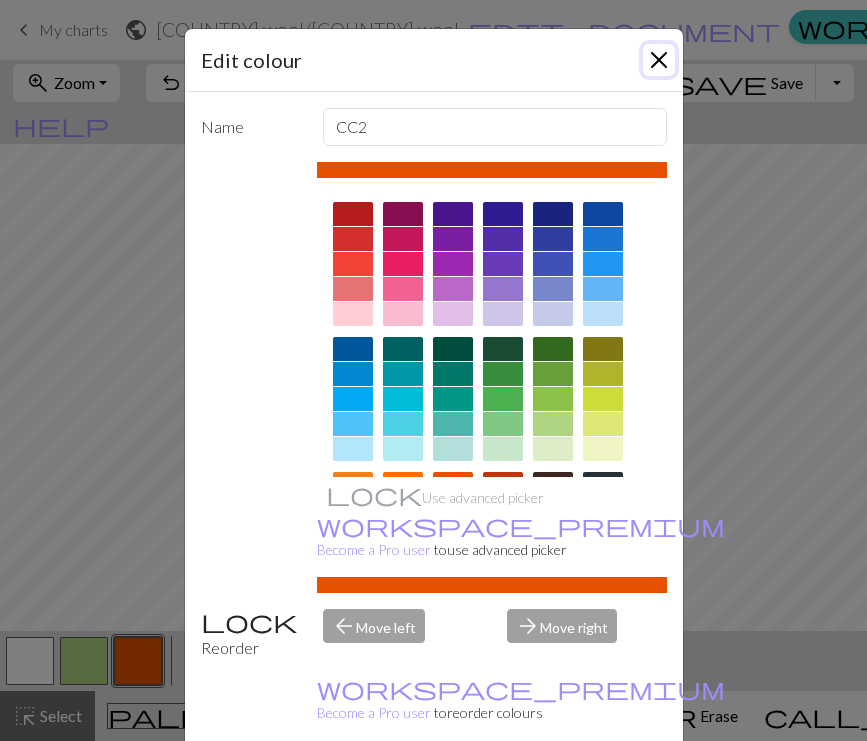 click at bounding box center (659, 60) 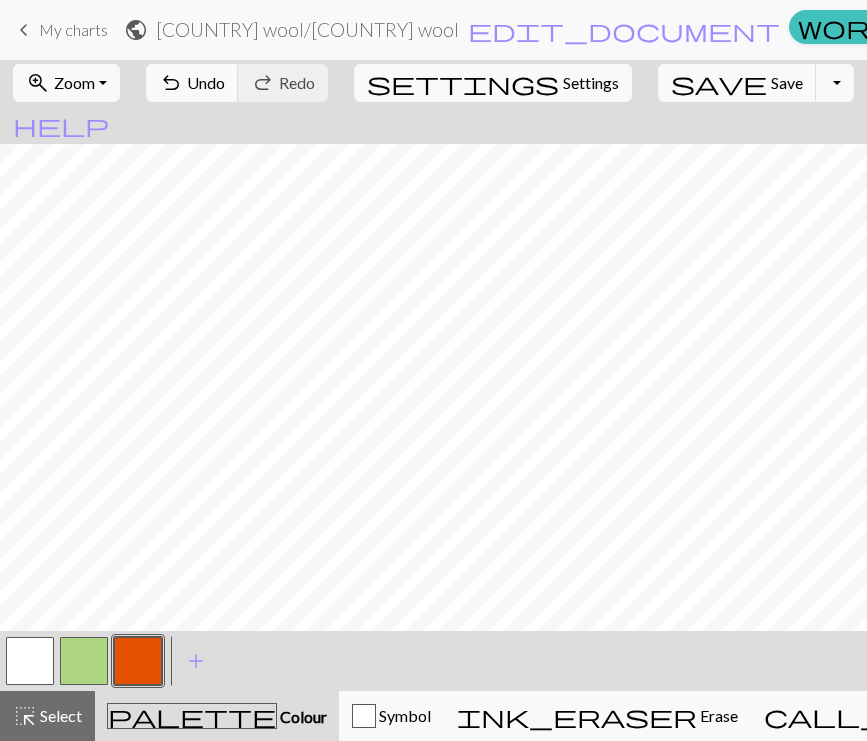 click at bounding box center [138, 661] 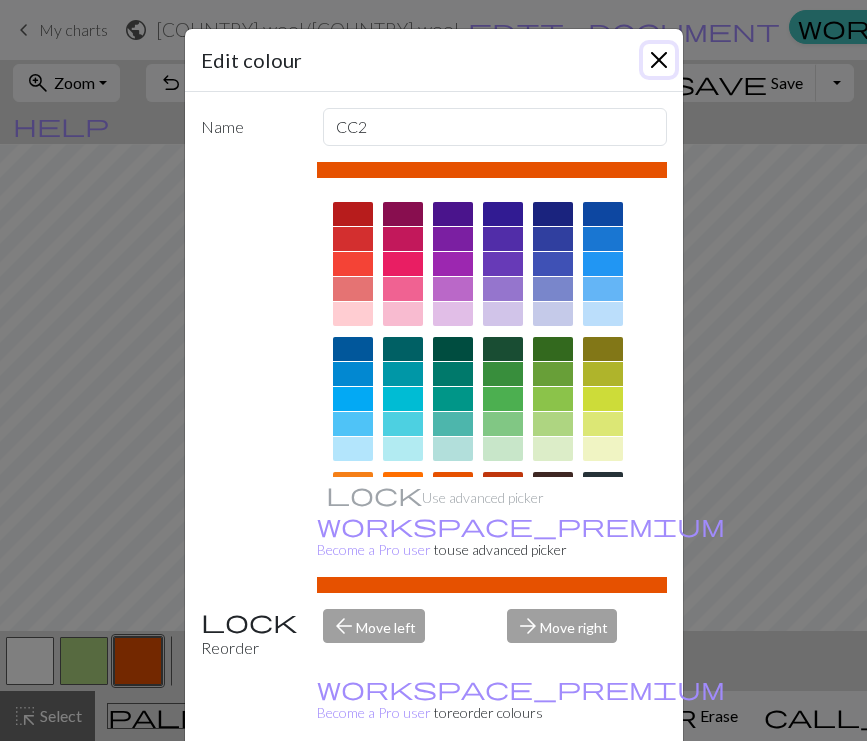 click at bounding box center [659, 60] 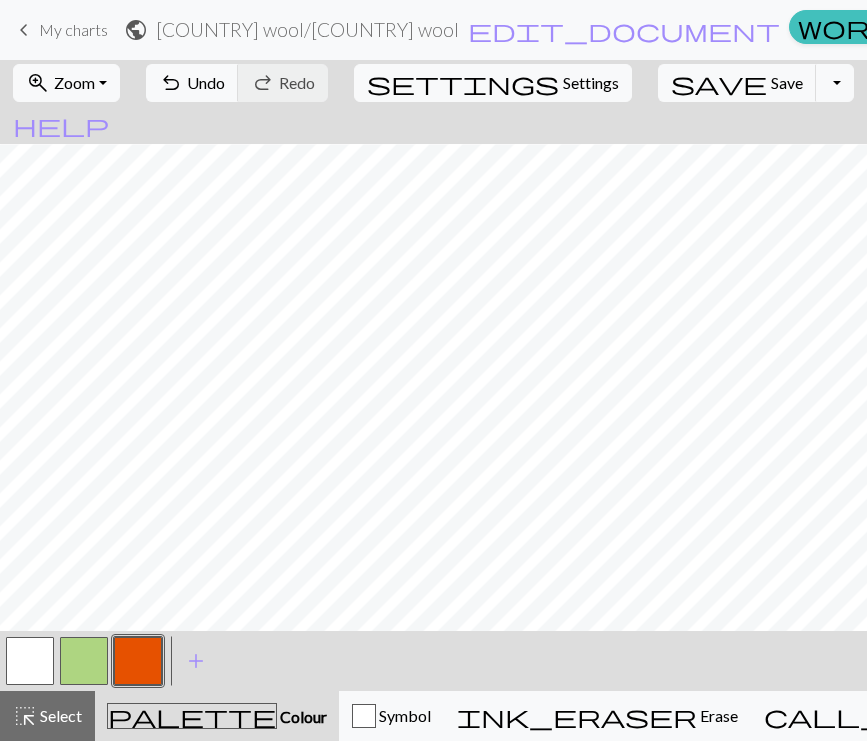click at bounding box center (138, 661) 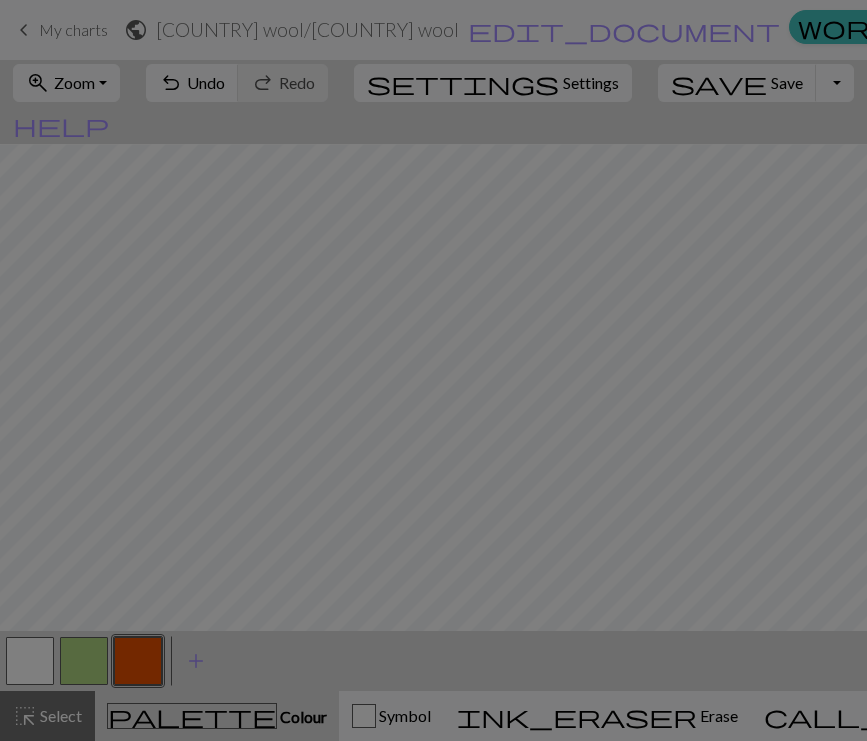 click on "Edit colour Name CC2 Use advanced picker workspace_premium Become a Pro user   to  use advanced picker Reorder arrow_back Move left arrow_forward Move right workspace_premium Become a Pro user   to  reorder colours Delete Done Cancel" at bounding box center [433, 370] 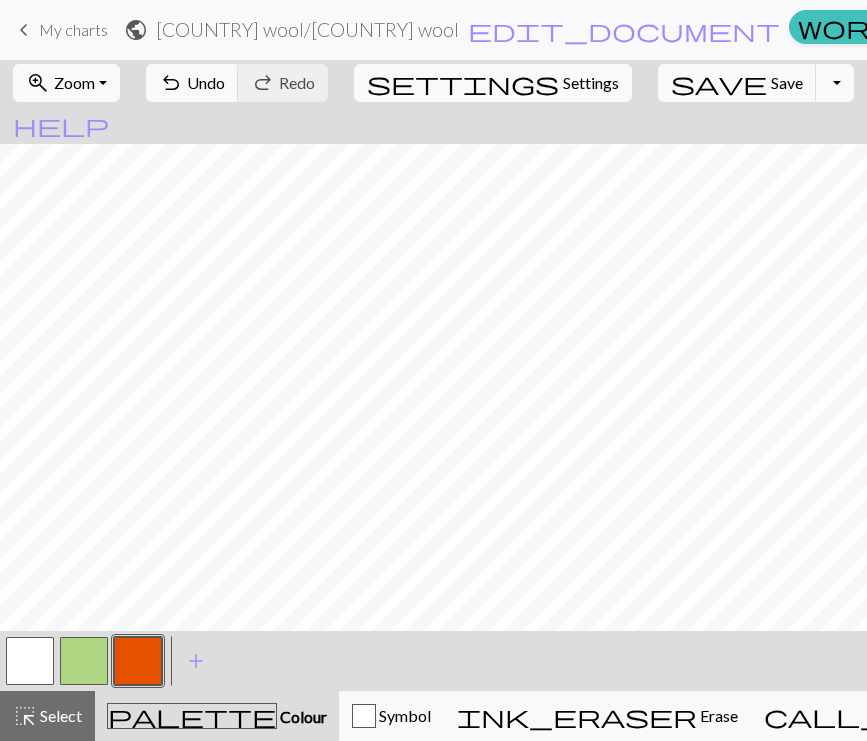 click at bounding box center [138, 661] 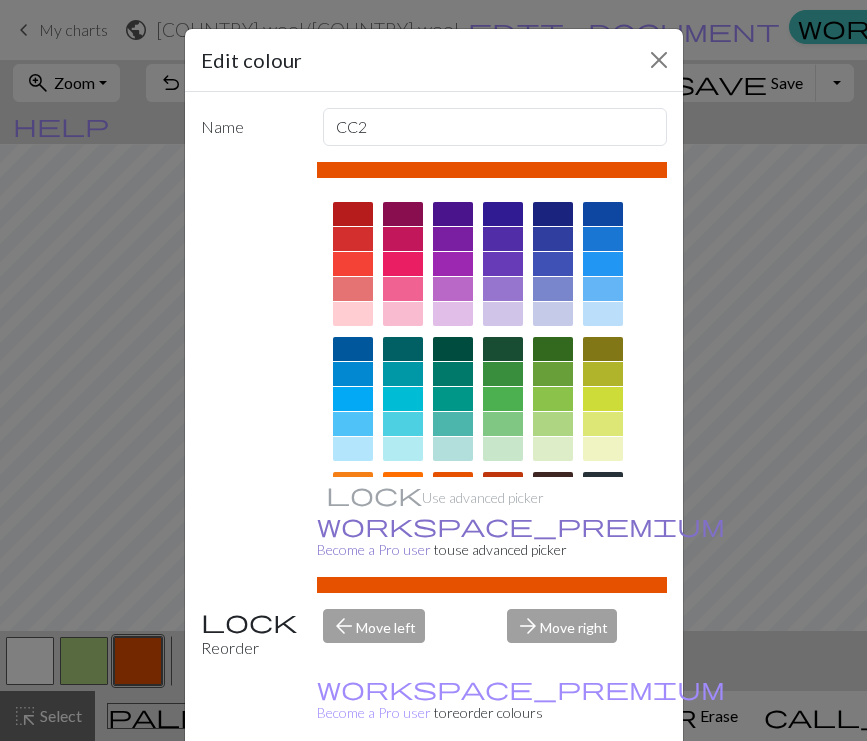 click on "workspace_premium Become a Pro user" at bounding box center (521, 537) 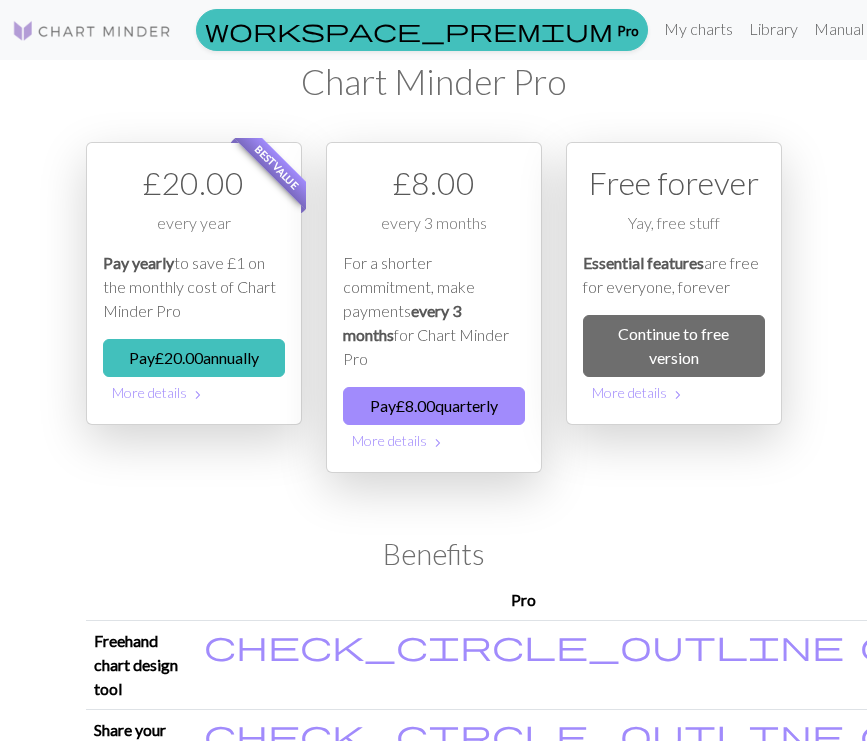 scroll, scrollTop: 0, scrollLeft: 0, axis: both 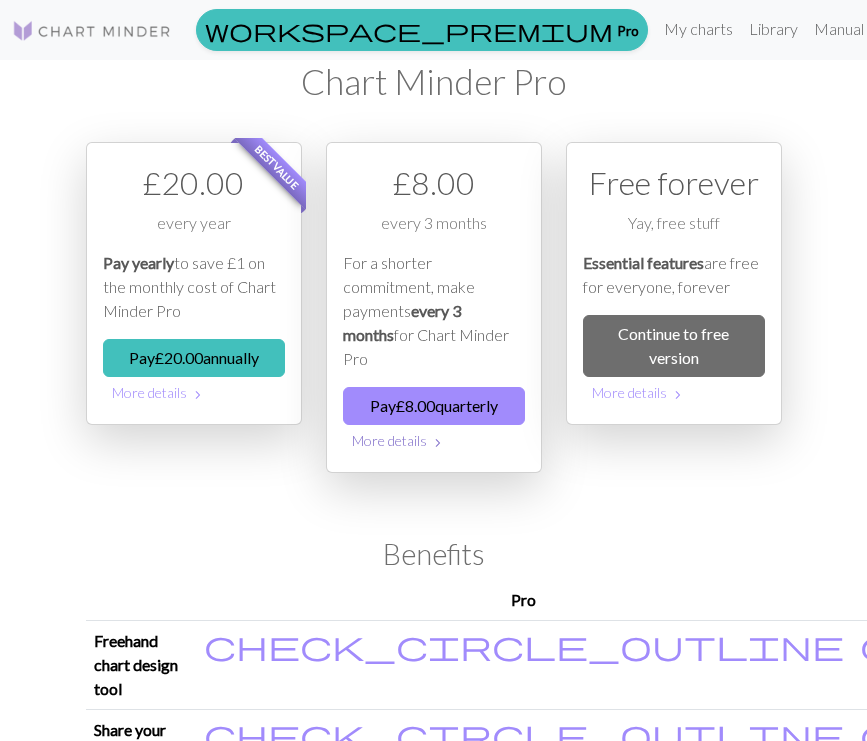 click on "More details   chevron_right" at bounding box center [434, 440] 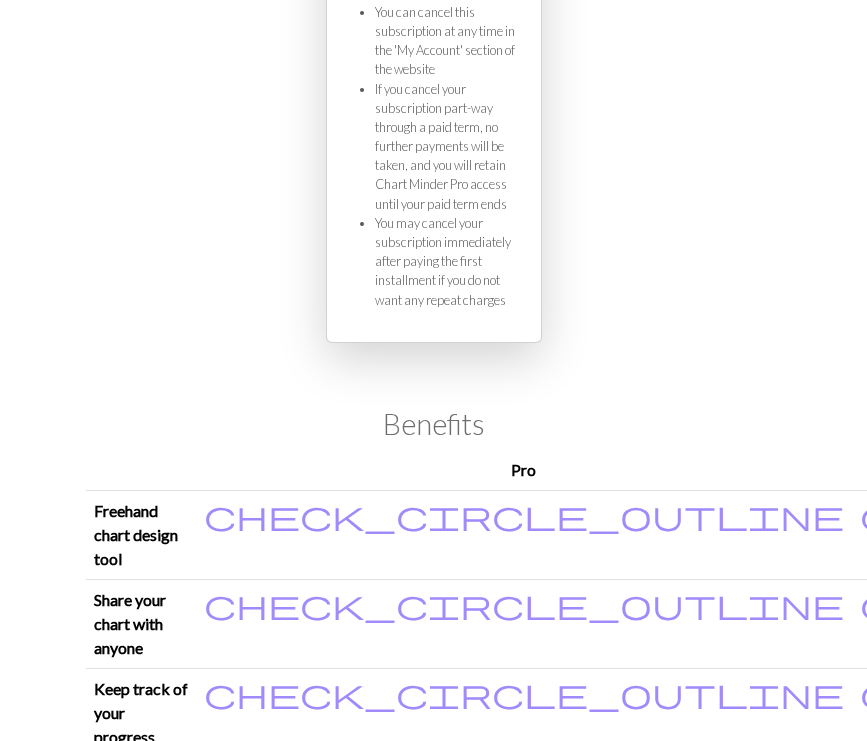 scroll, scrollTop: 873, scrollLeft: 0, axis: vertical 